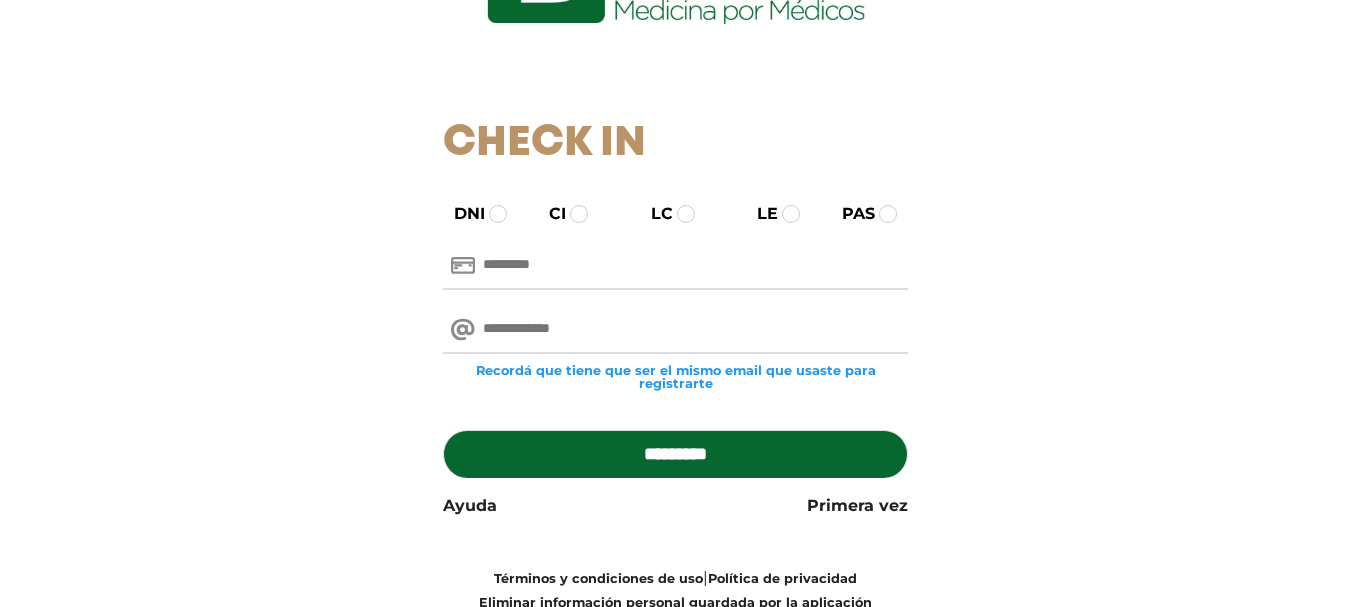 scroll, scrollTop: 200, scrollLeft: 0, axis: vertical 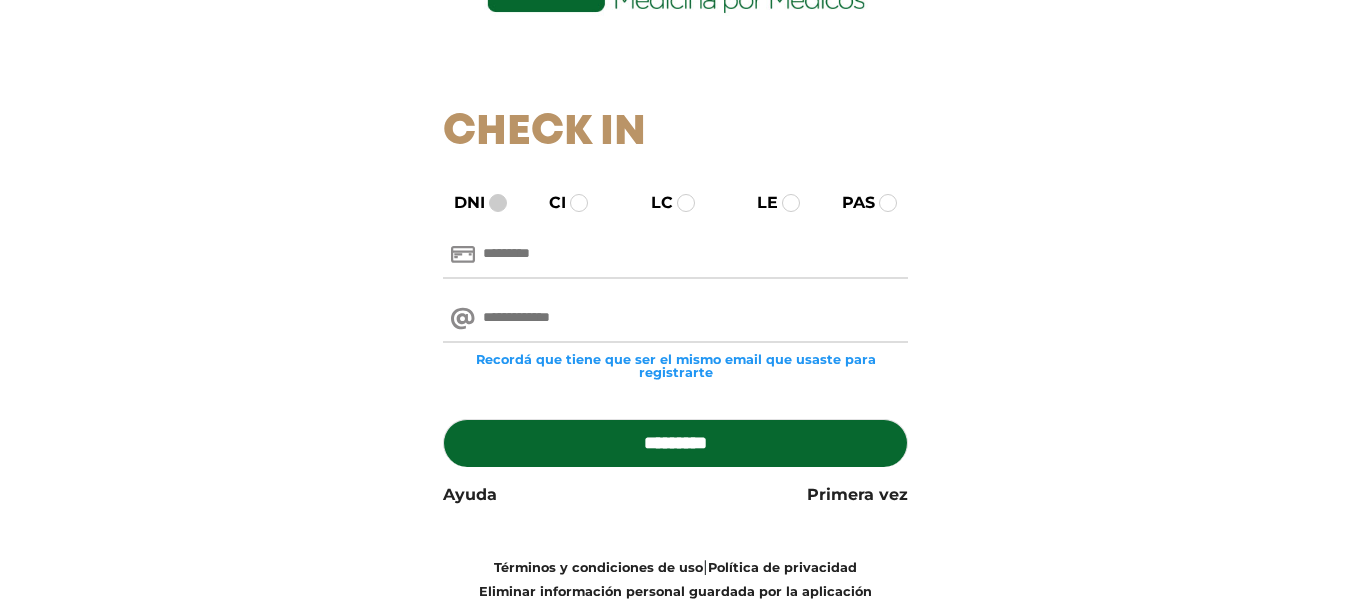 click at bounding box center [498, 203] 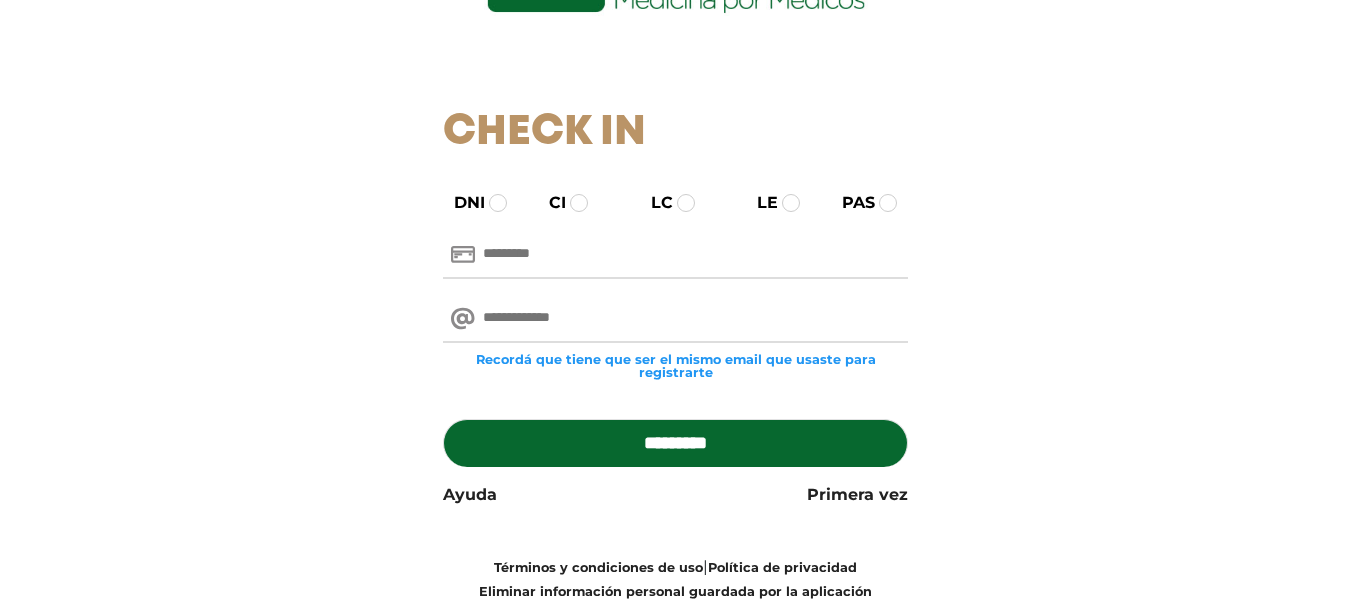 click at bounding box center (675, 255) 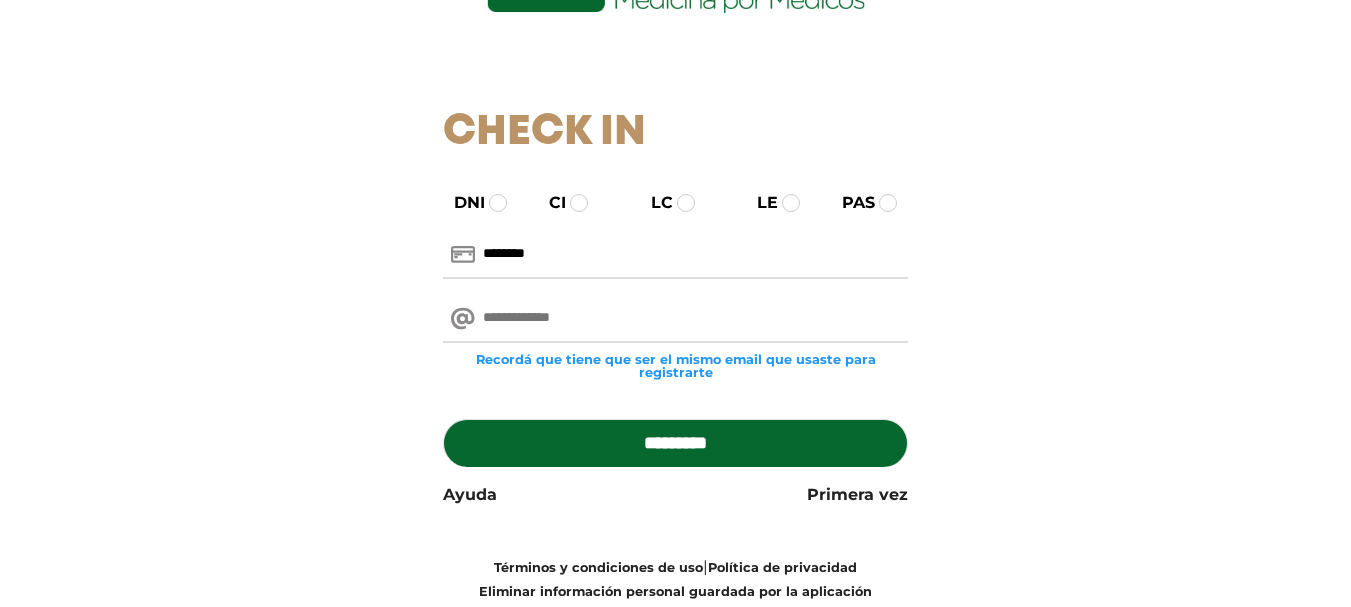 type on "********" 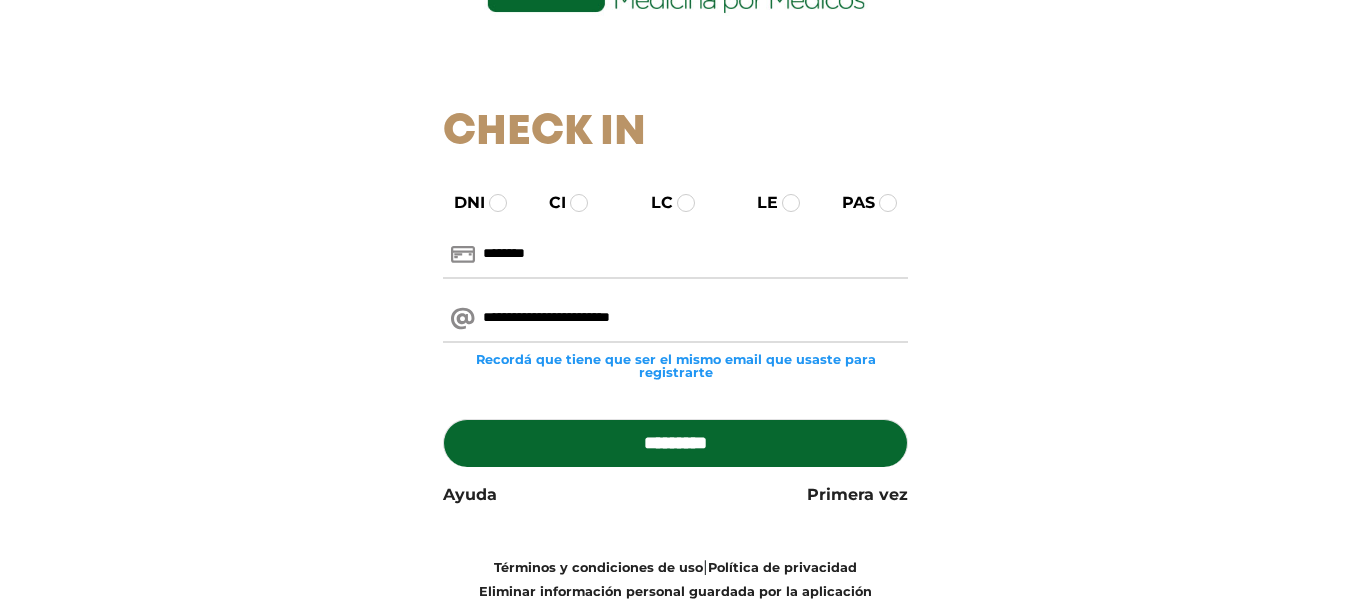 type on "**********" 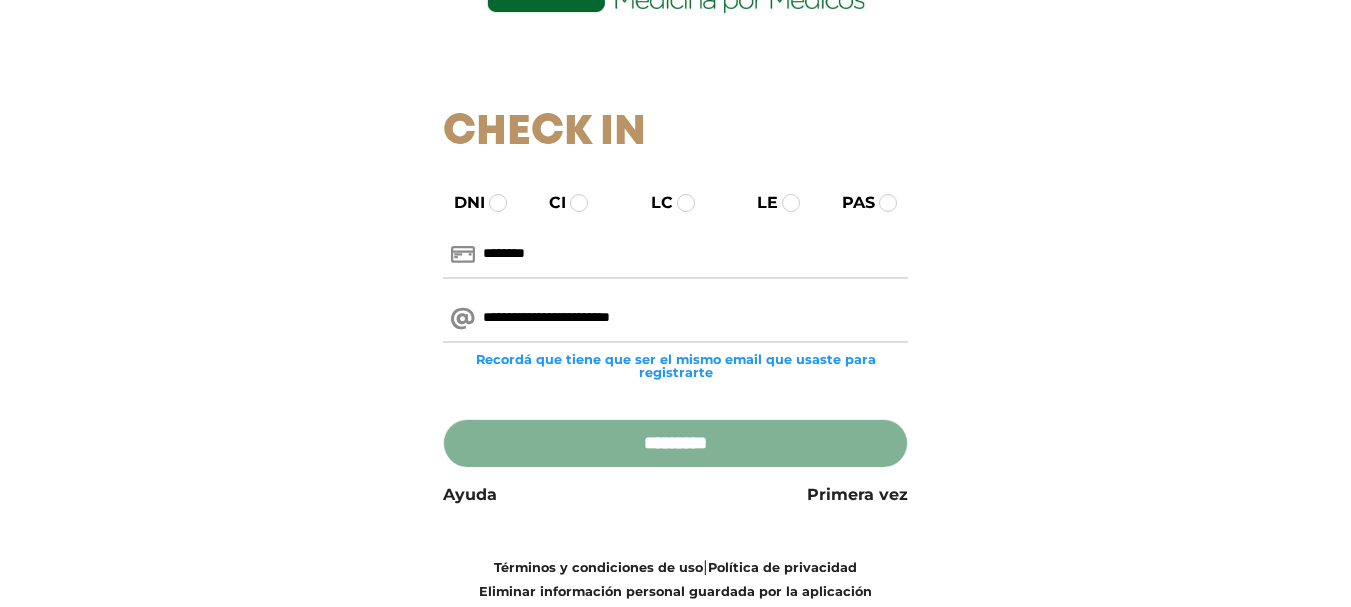 click on "*********" at bounding box center [675, 443] 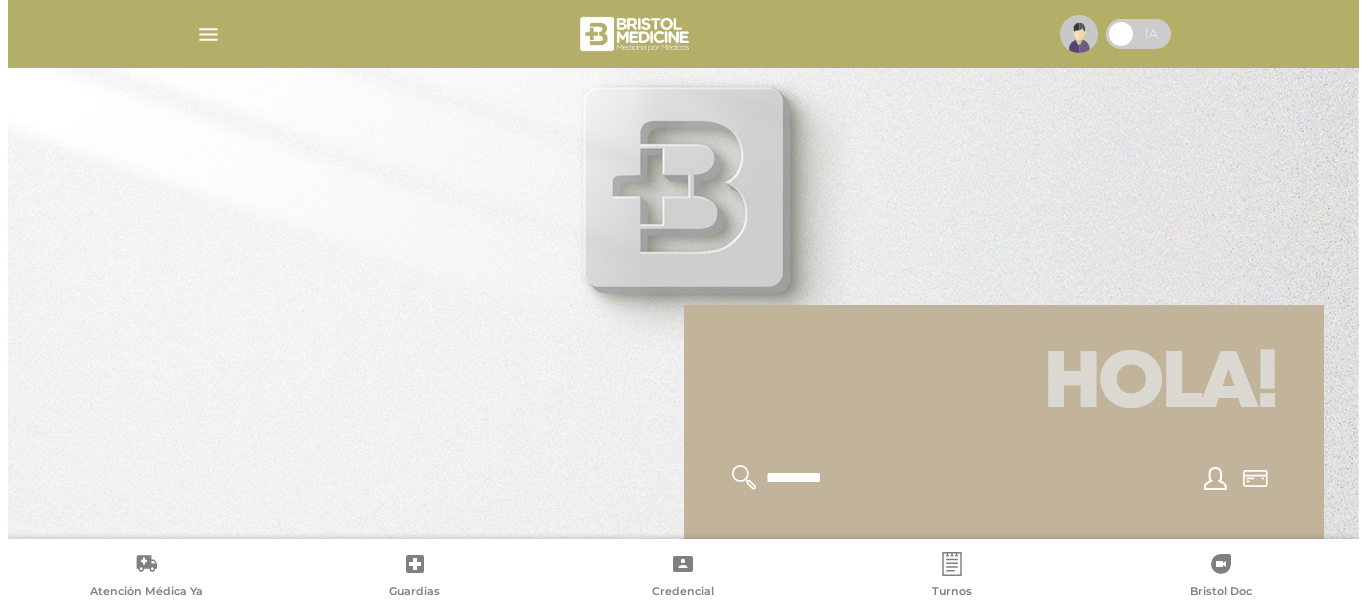 scroll, scrollTop: 0, scrollLeft: 0, axis: both 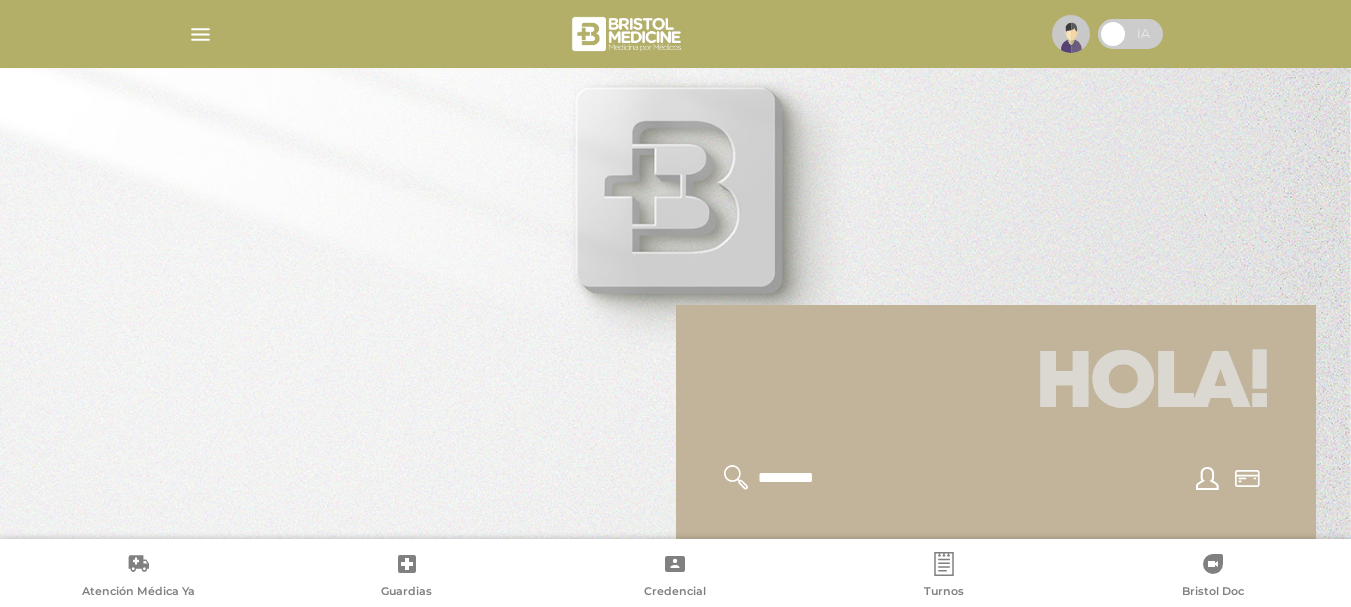 click at bounding box center (200, 34) 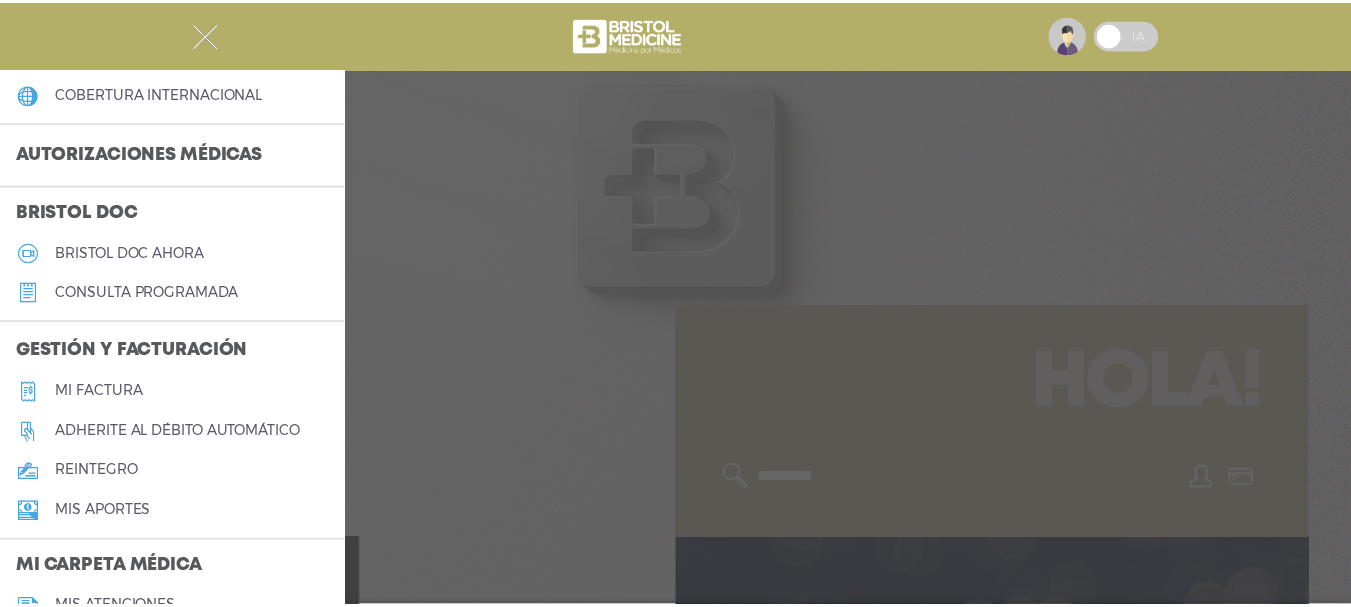 scroll, scrollTop: 500, scrollLeft: 0, axis: vertical 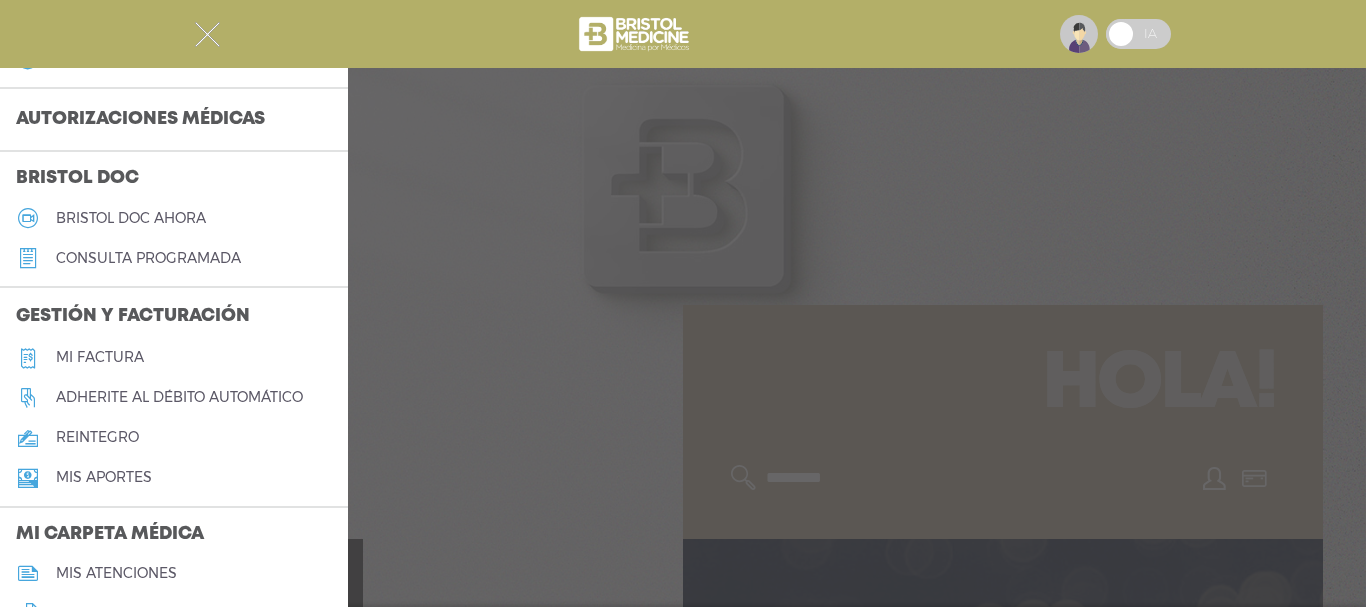 click on "Adherite al débito automático" at bounding box center [179, 397] 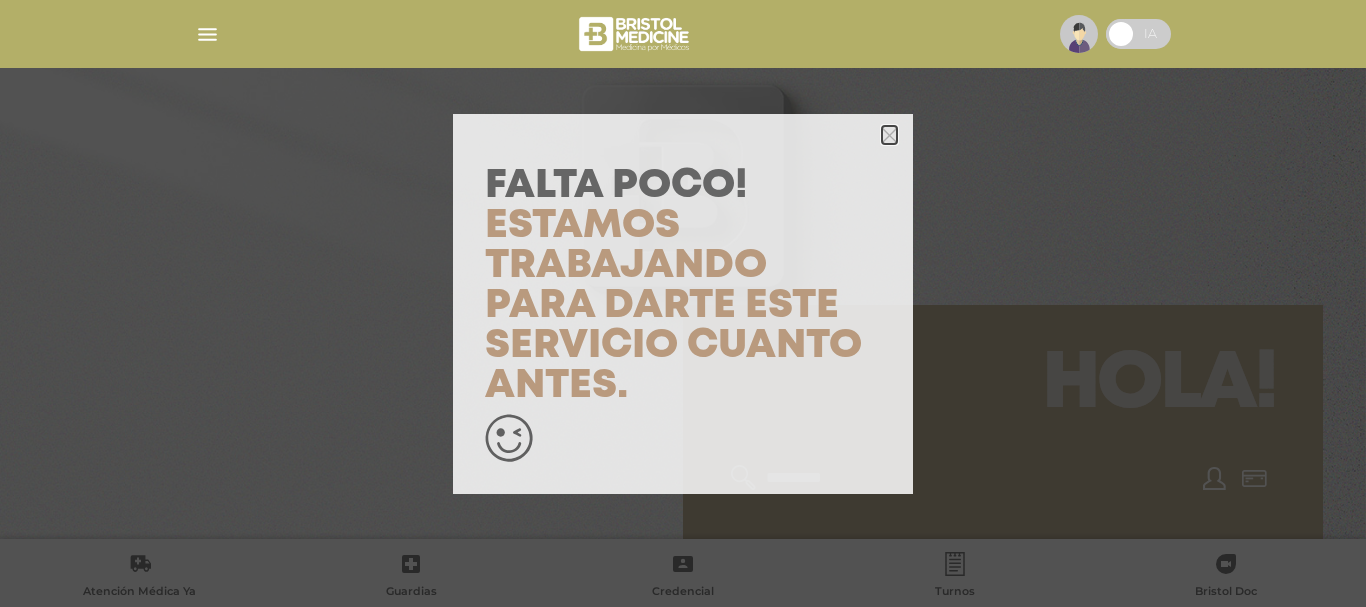 click 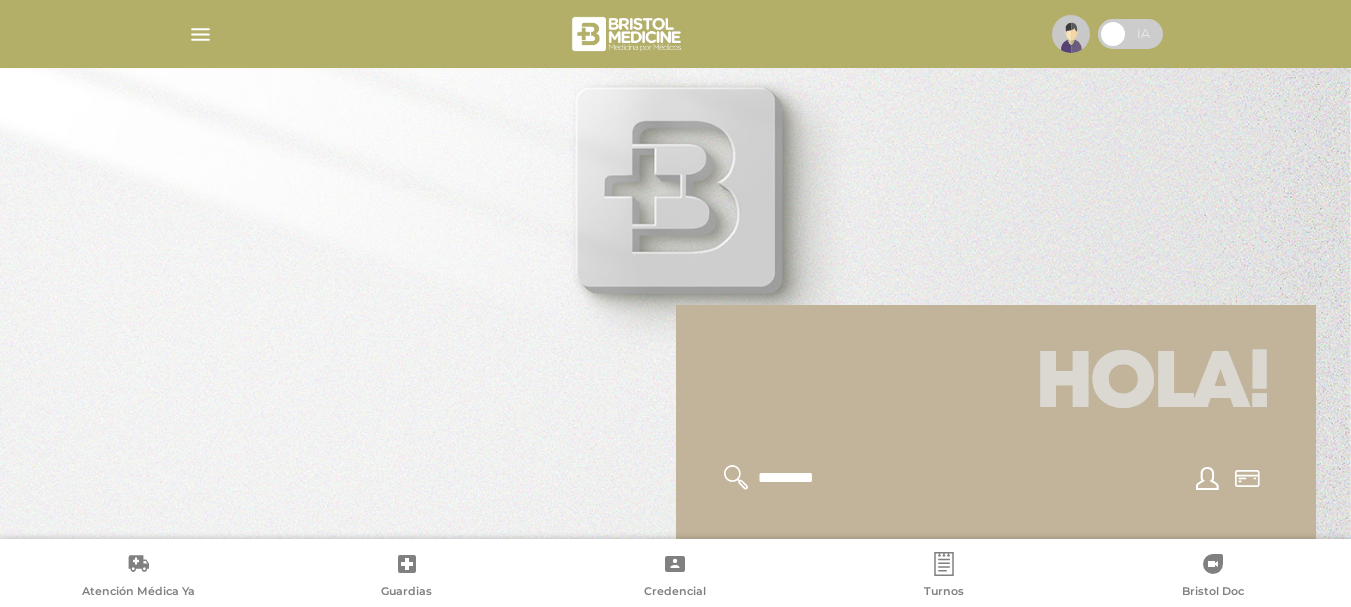 click at bounding box center [200, 34] 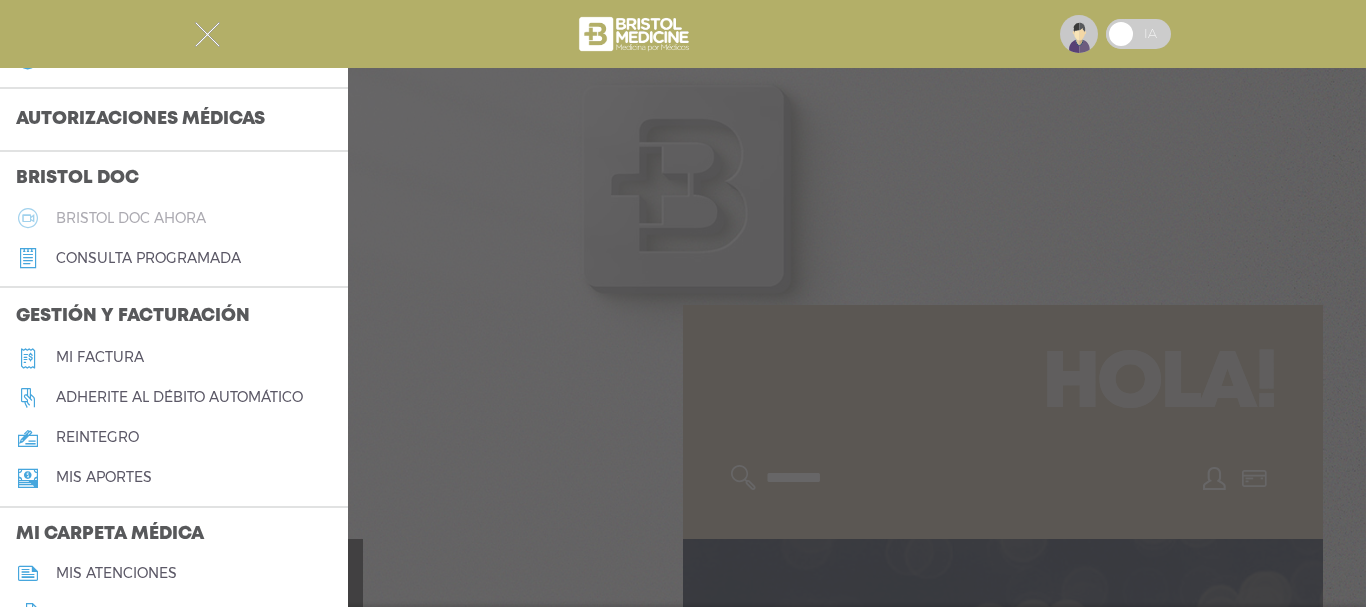 click on "Bristol doc ahora" at bounding box center [131, 218] 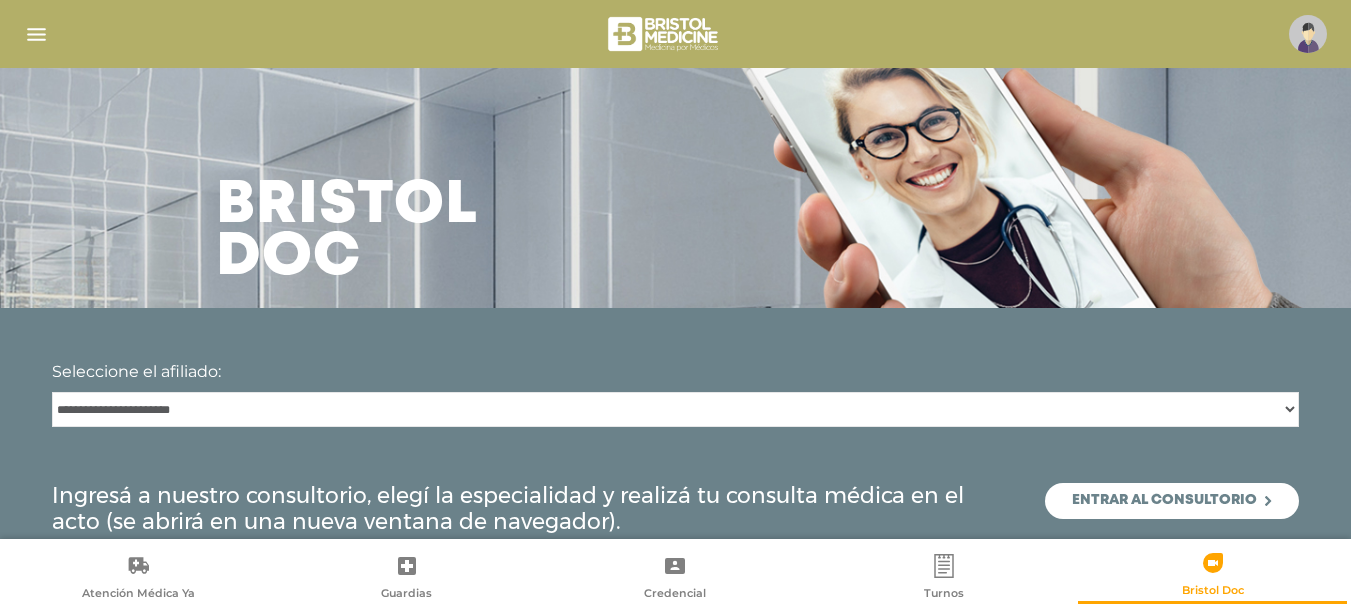 scroll, scrollTop: 0, scrollLeft: 0, axis: both 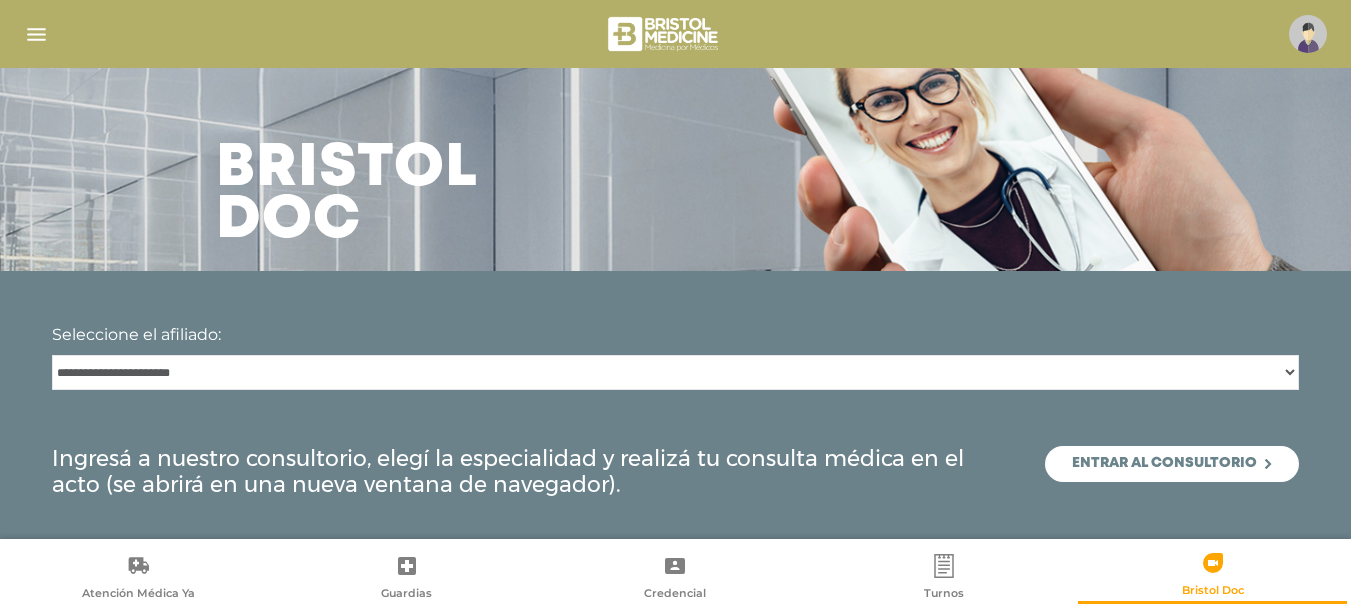 drag, startPoint x: 551, startPoint y: 468, endPoint x: 551, endPoint y: 480, distance: 12 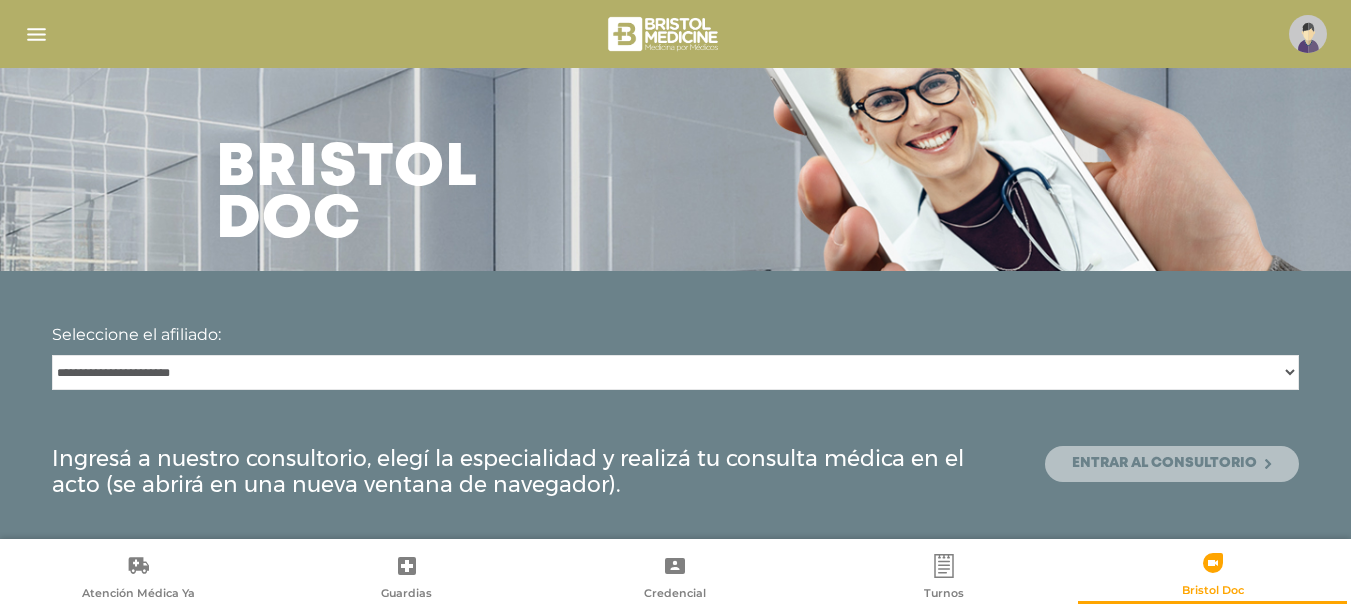 click on "Entrar al consultorio" at bounding box center [1172, 464] 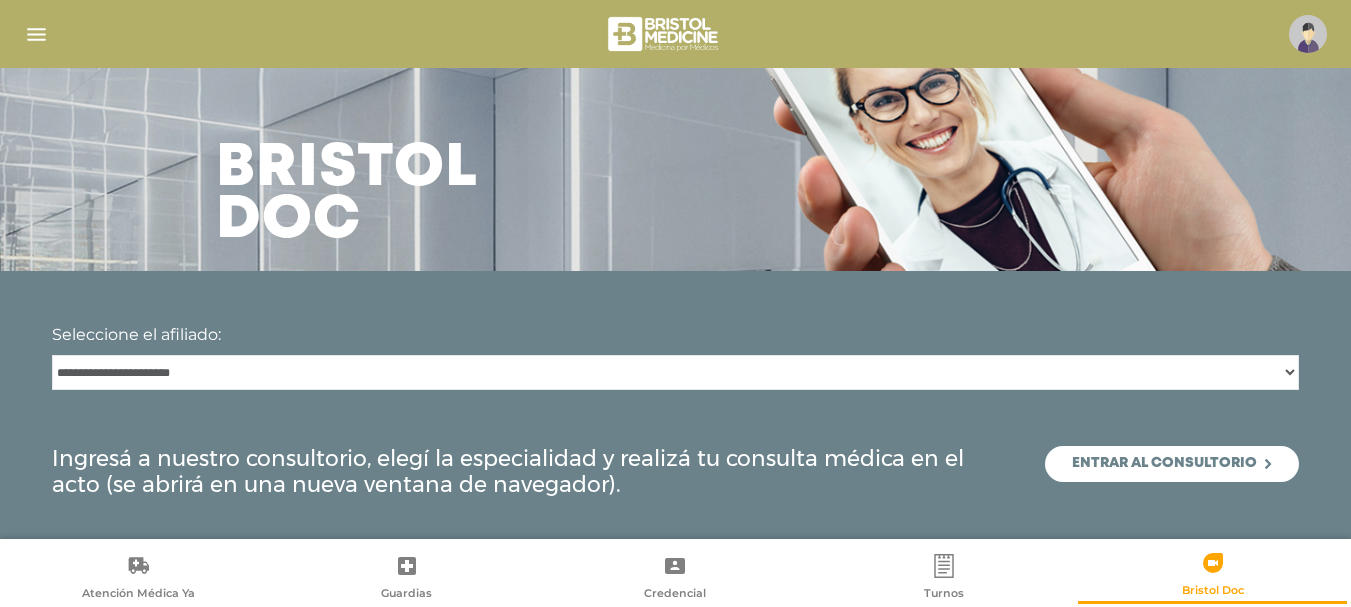 click on "**********" at bounding box center [675, 439] 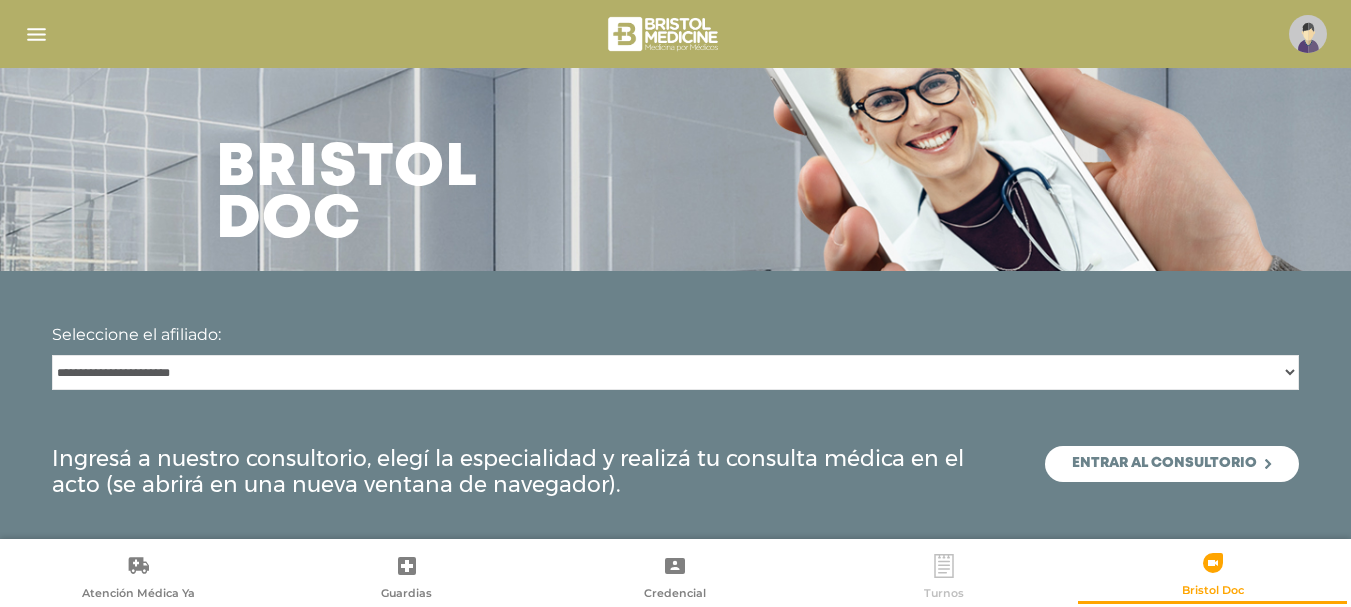 click on "Turnos" at bounding box center (944, 578) 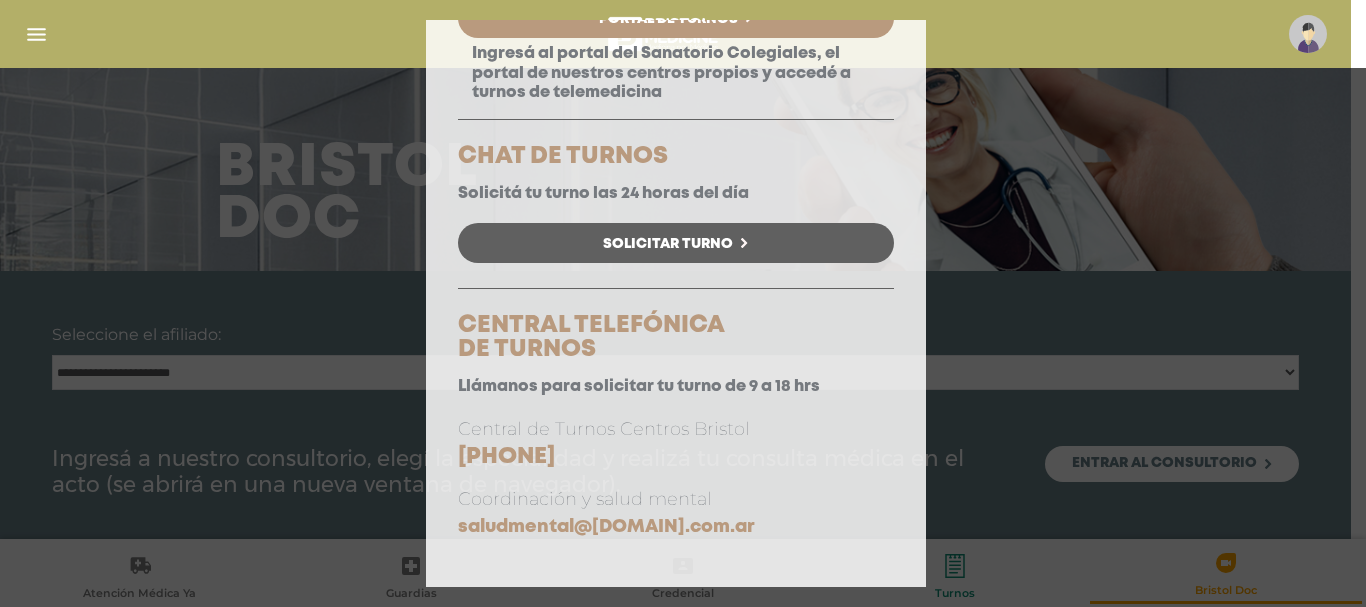 scroll, scrollTop: 0, scrollLeft: 0, axis: both 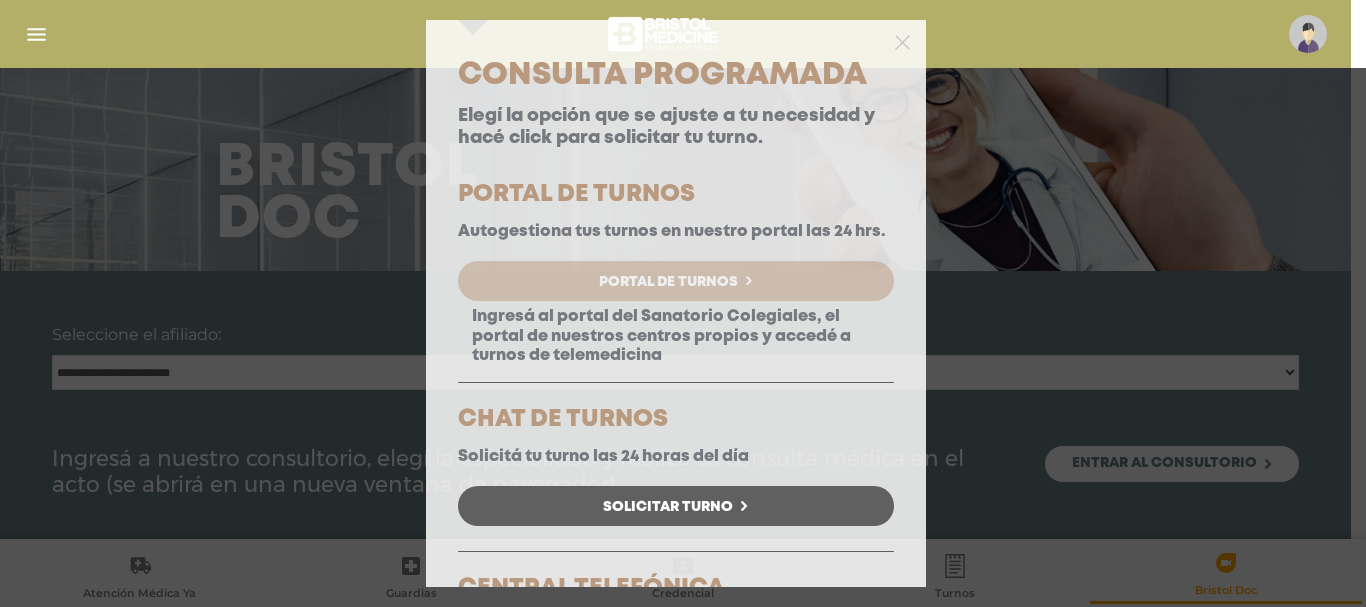 click on "Portal de Turnos" at bounding box center [668, 282] 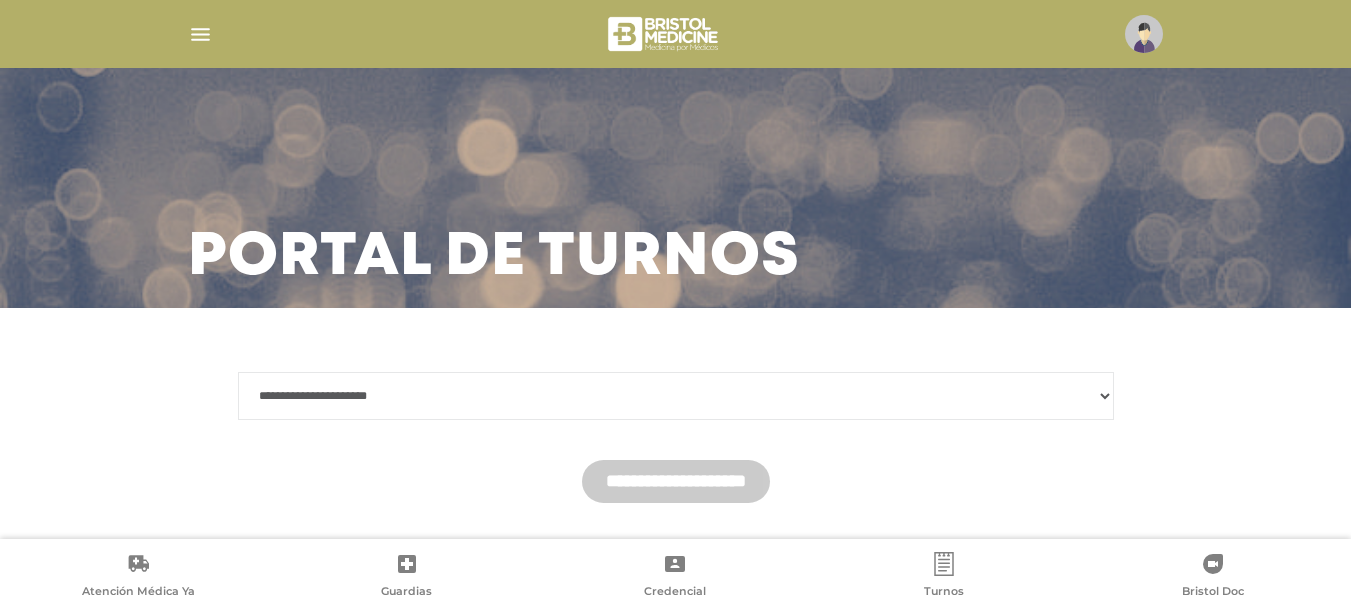 scroll, scrollTop: 52, scrollLeft: 0, axis: vertical 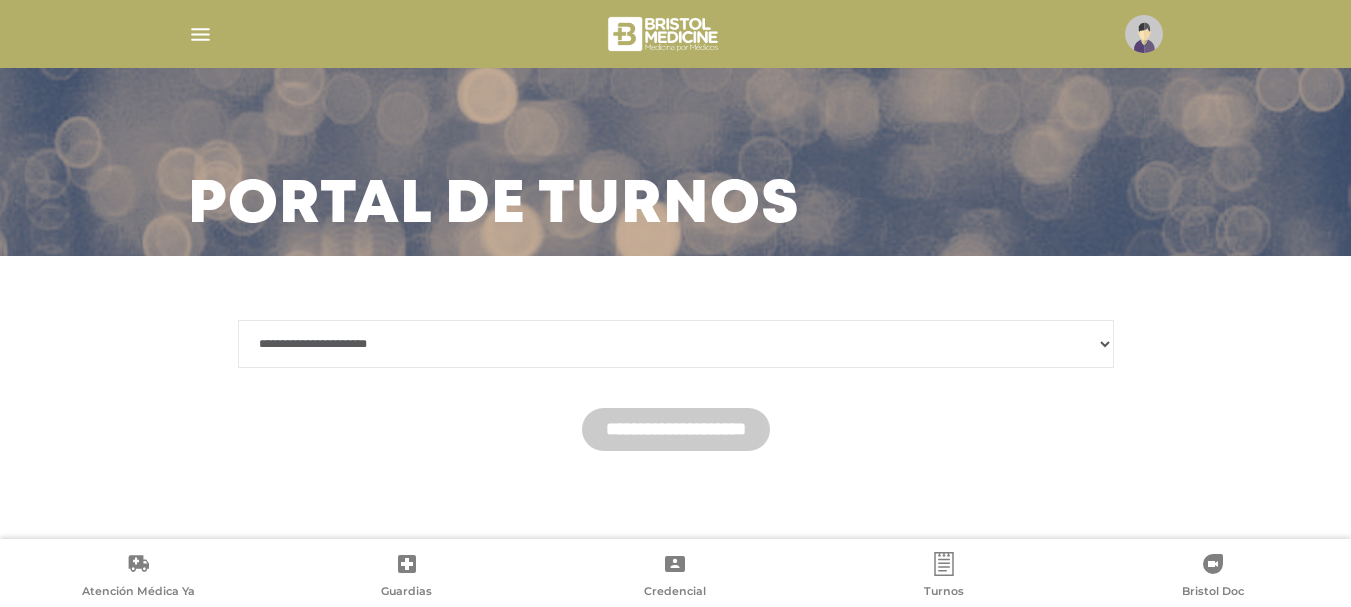 click on "**********" at bounding box center [676, 344] 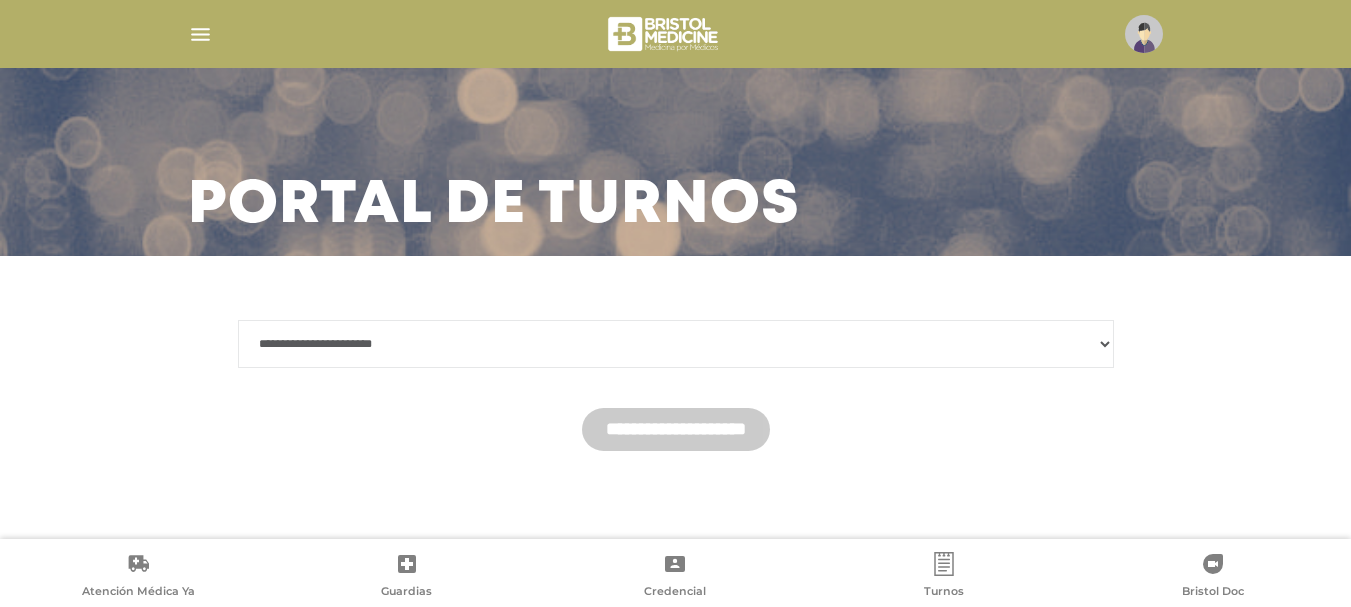click on "**********" at bounding box center (676, 344) 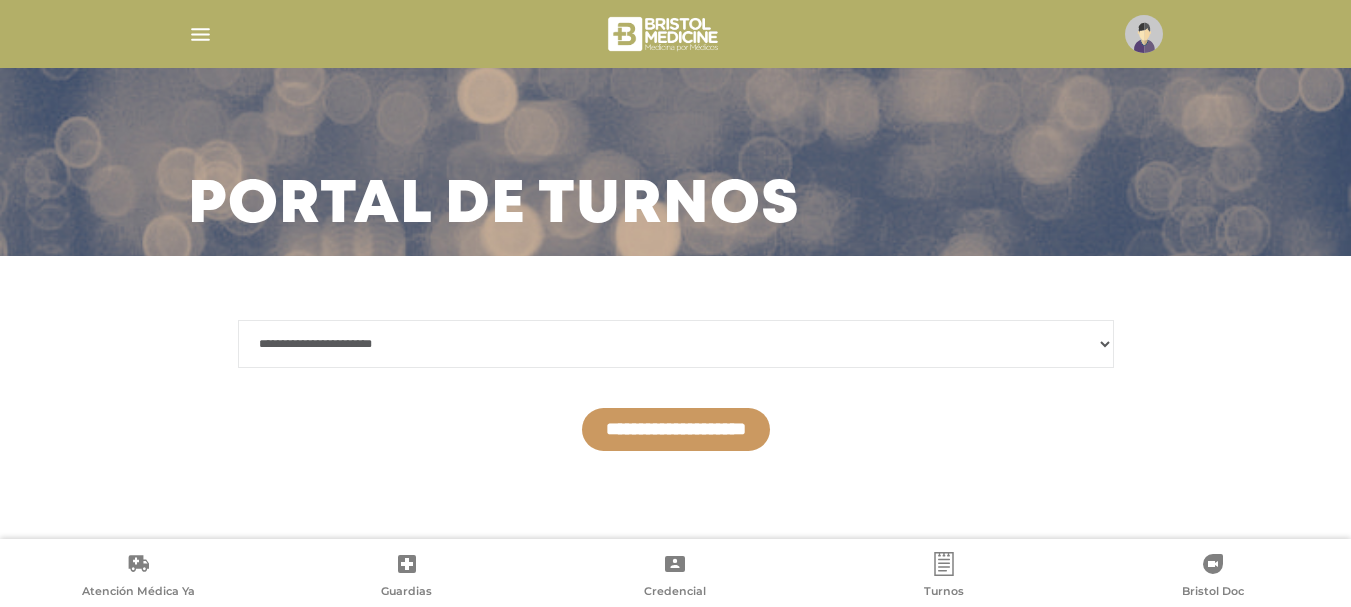 click on "**********" at bounding box center [676, 429] 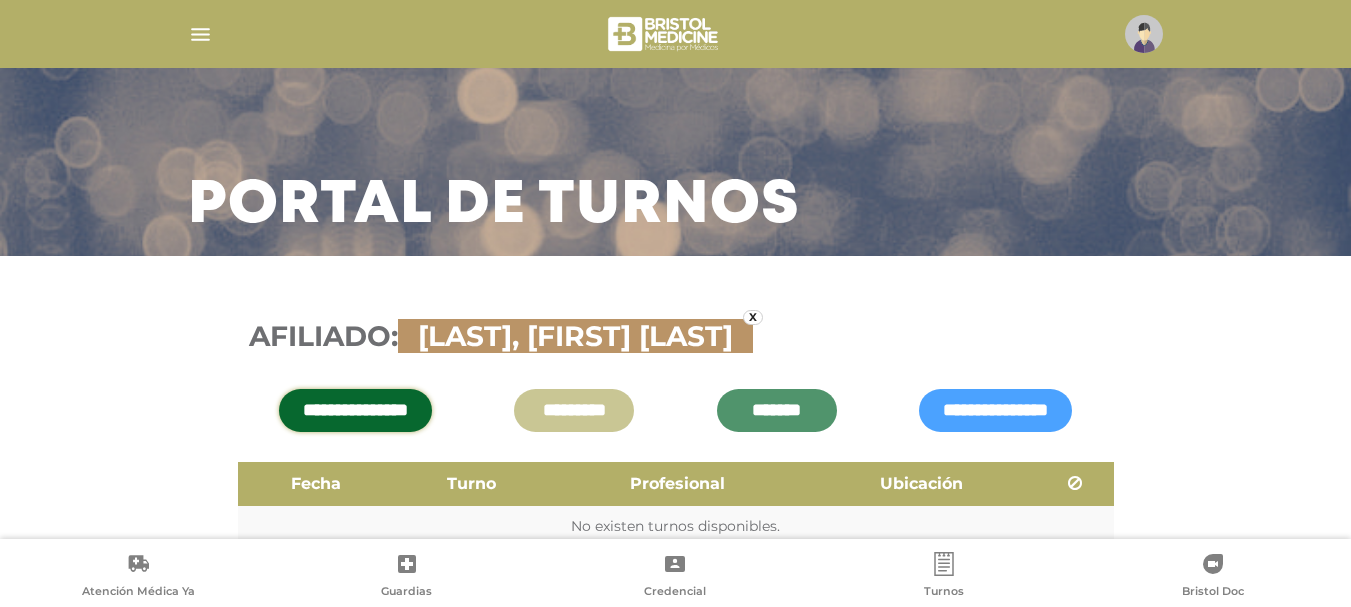 scroll, scrollTop: 149, scrollLeft: 0, axis: vertical 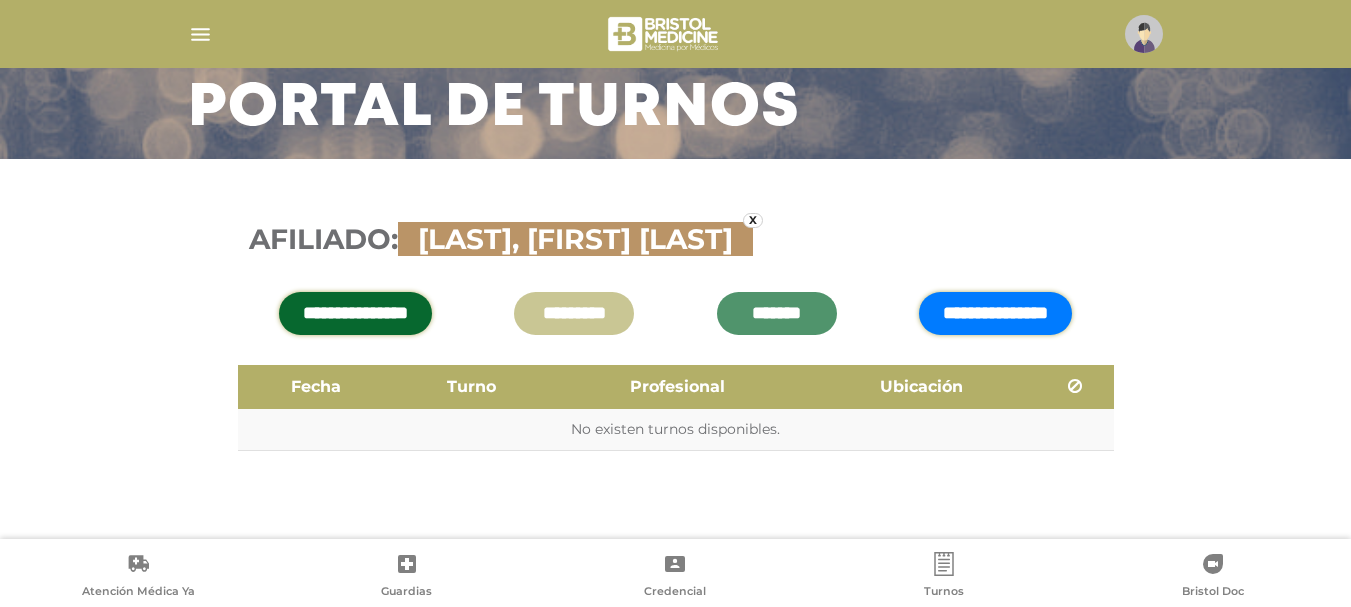 click on "**********" at bounding box center [995, 313] 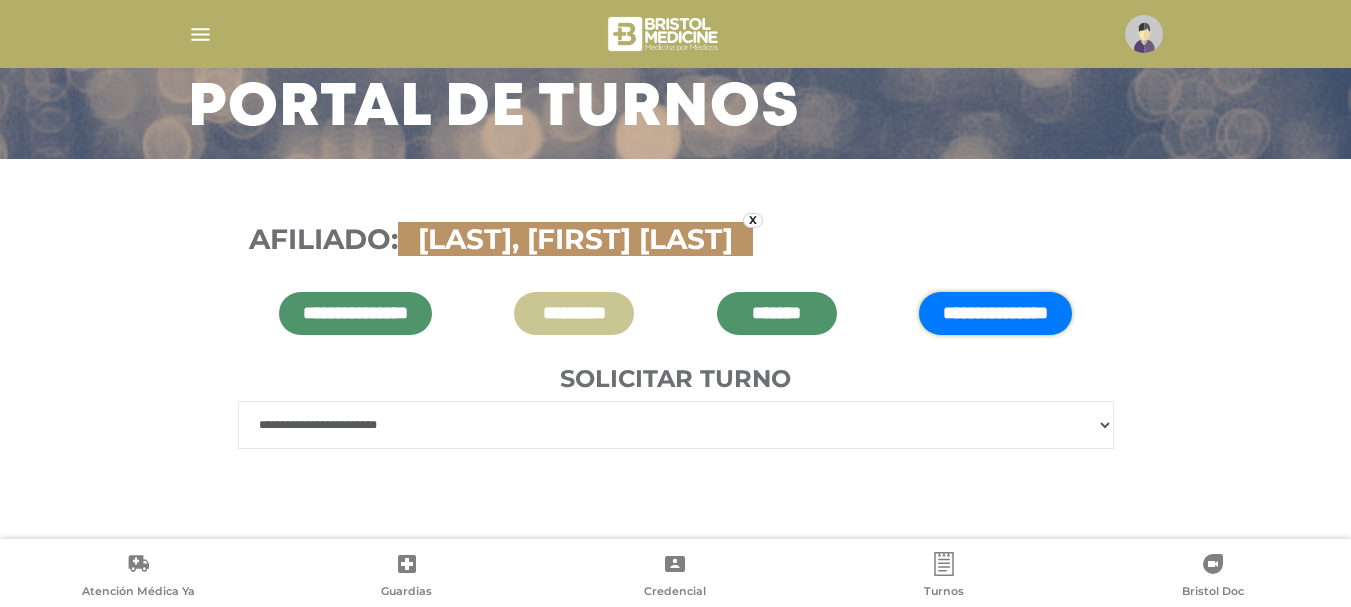 click on "**********" at bounding box center [676, 425] 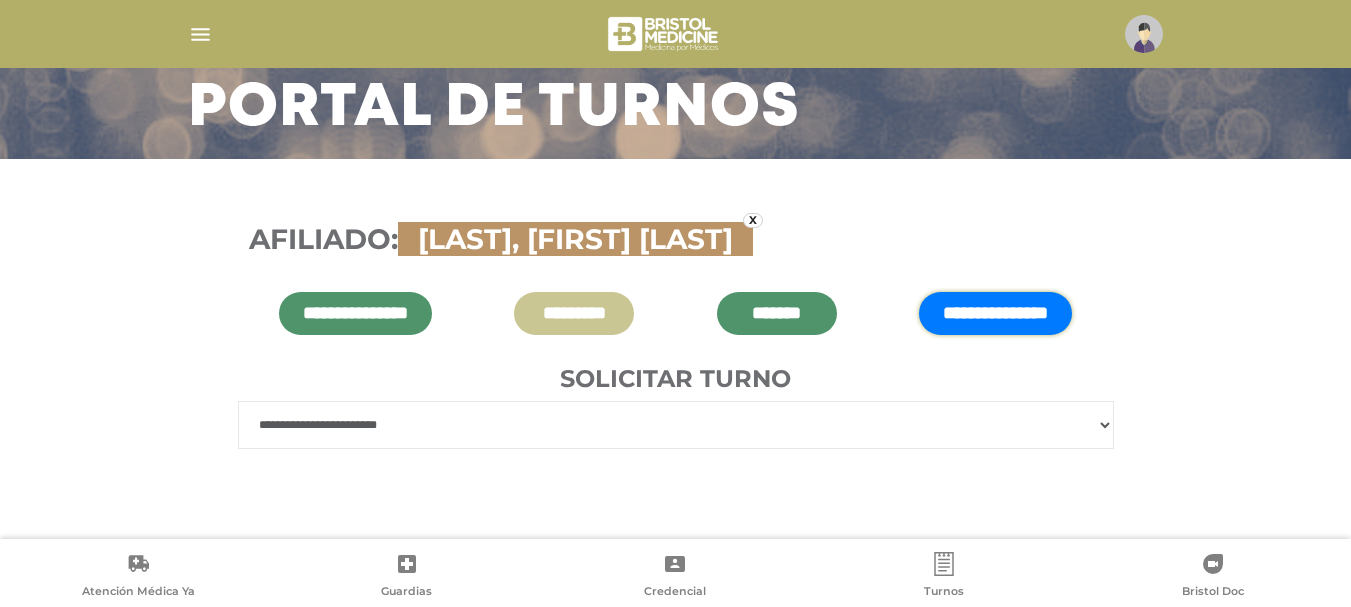 select on "******" 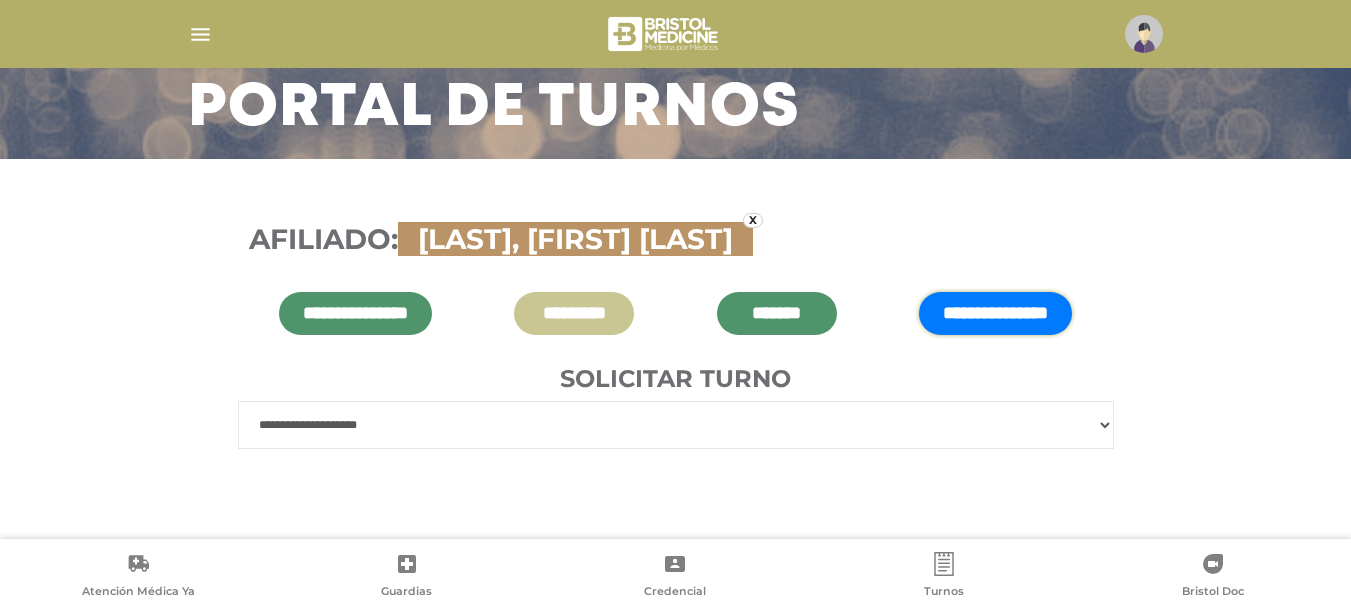 click on "**********" at bounding box center [676, 425] 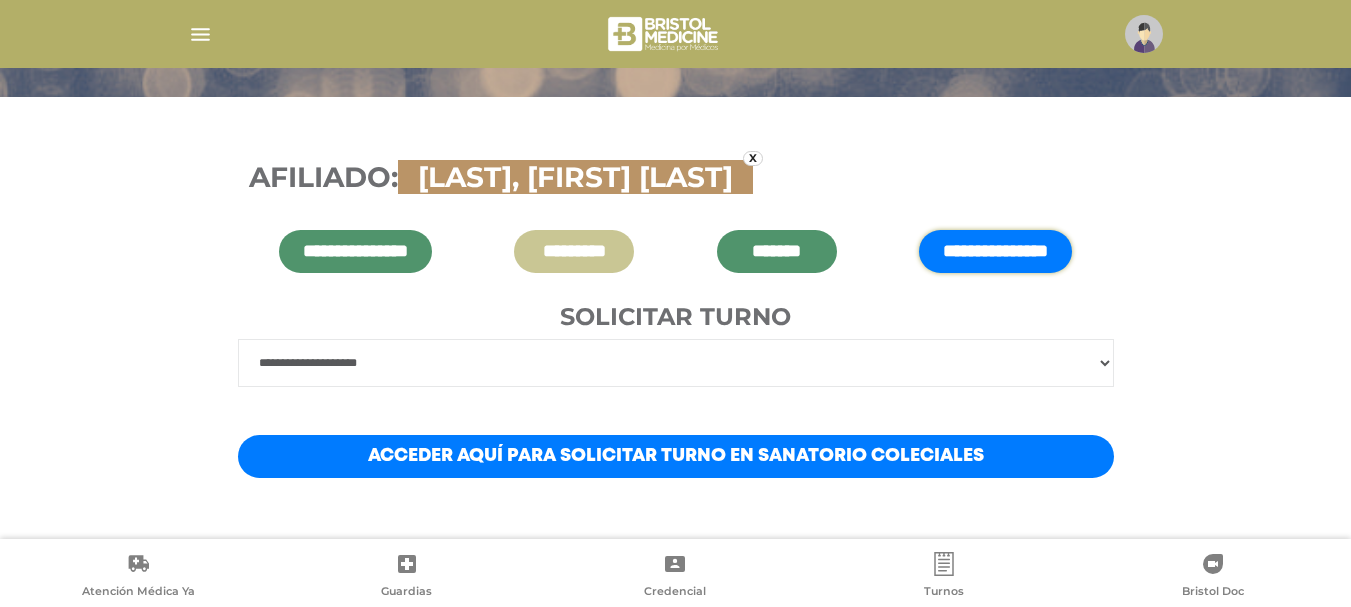 scroll, scrollTop: 238, scrollLeft: 0, axis: vertical 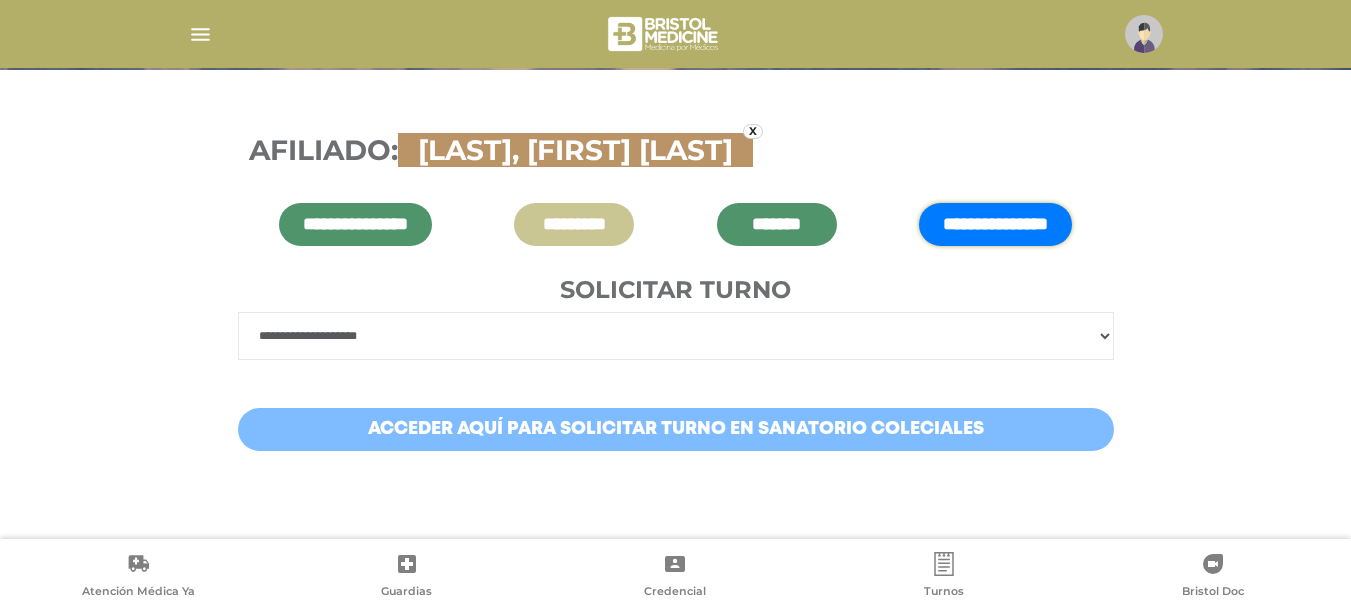 click on "Acceder aquí para solicitar turno en Sanatorio Coleciales" at bounding box center [676, 429] 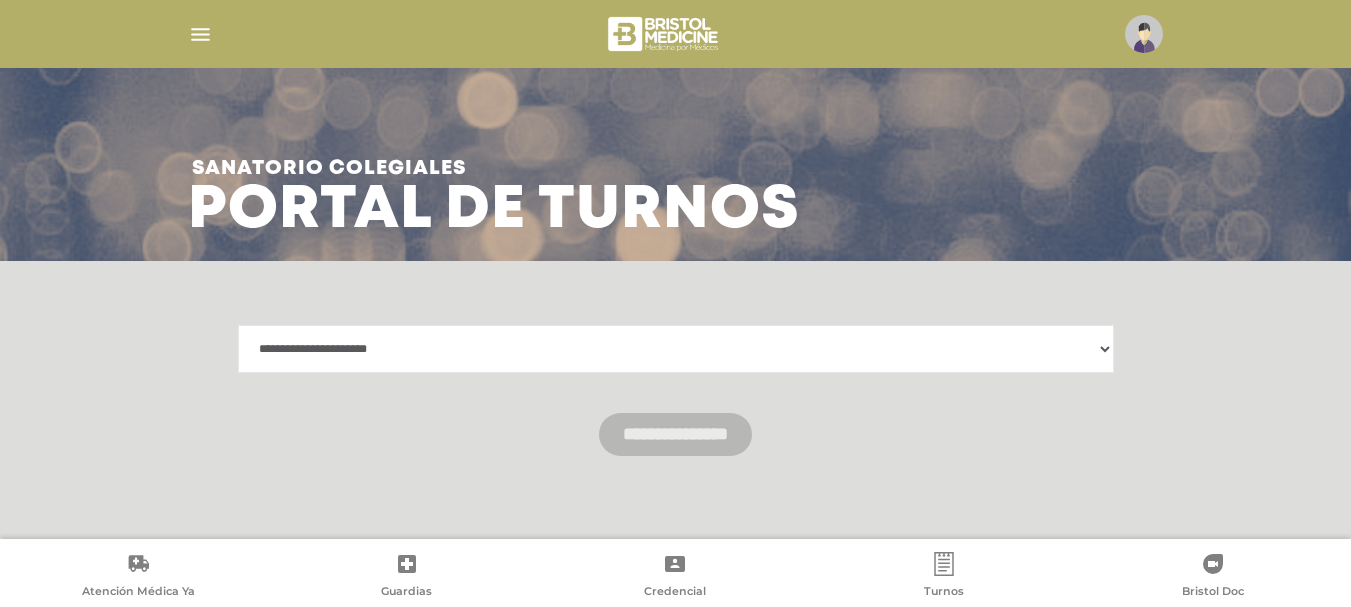 scroll, scrollTop: 52, scrollLeft: 0, axis: vertical 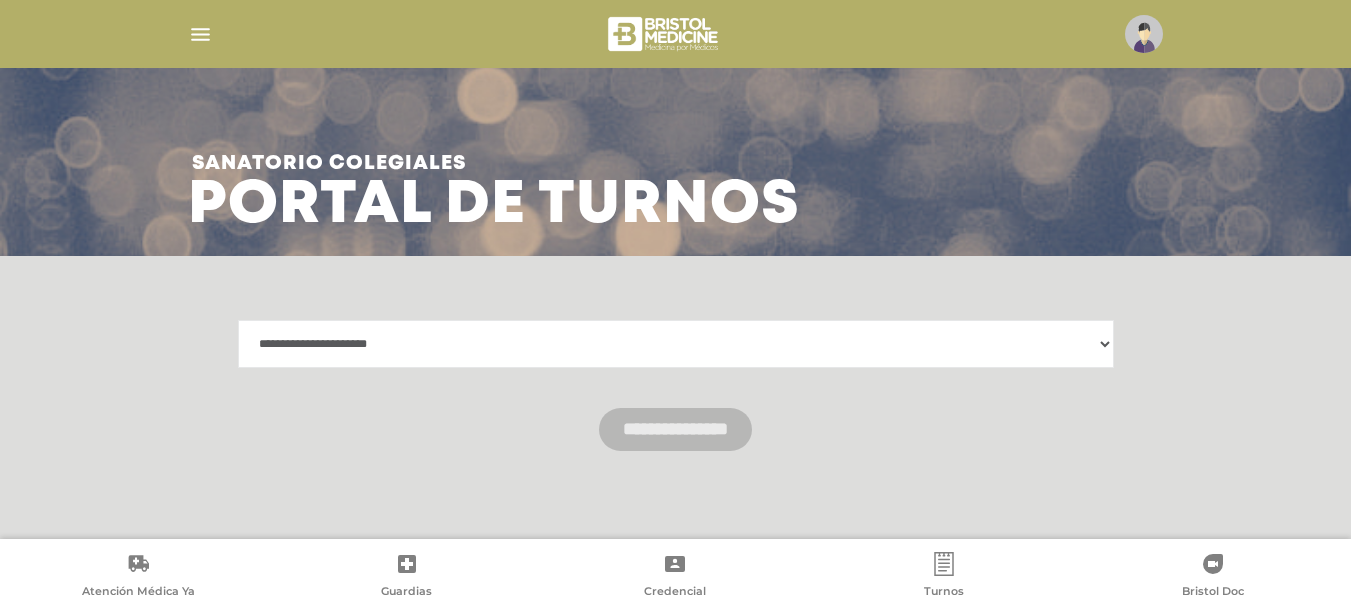 click on "**********" at bounding box center [676, 344] 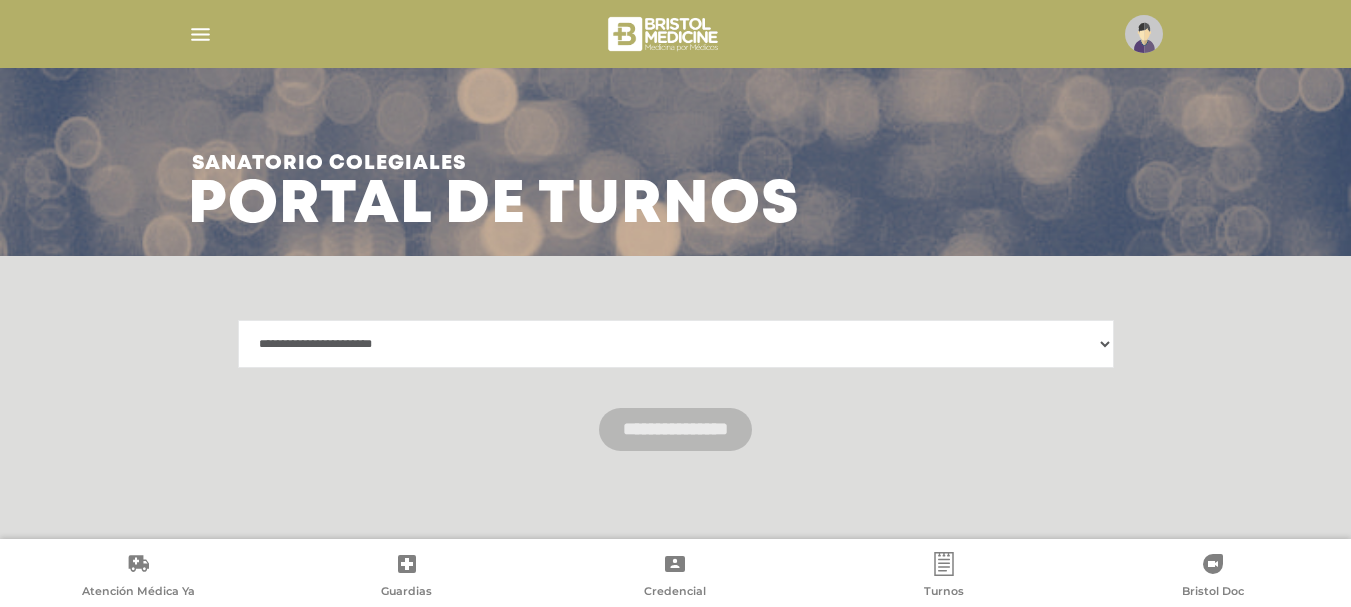 click on "**********" at bounding box center (676, 344) 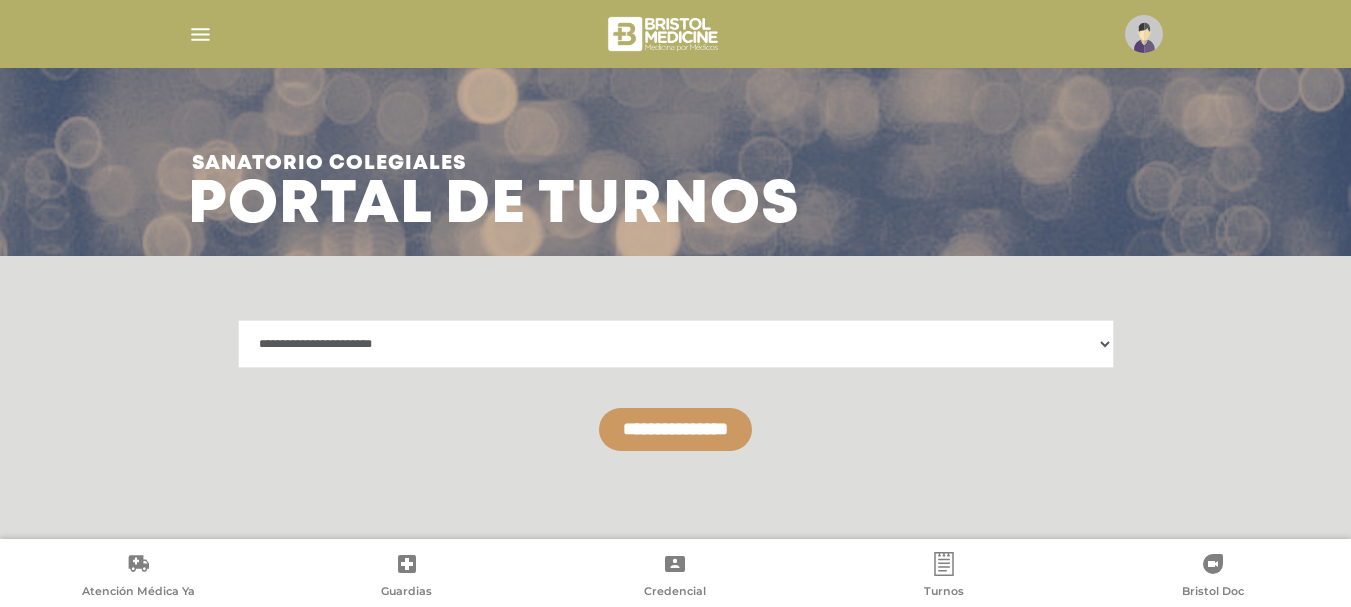 click on "**********" at bounding box center (675, 429) 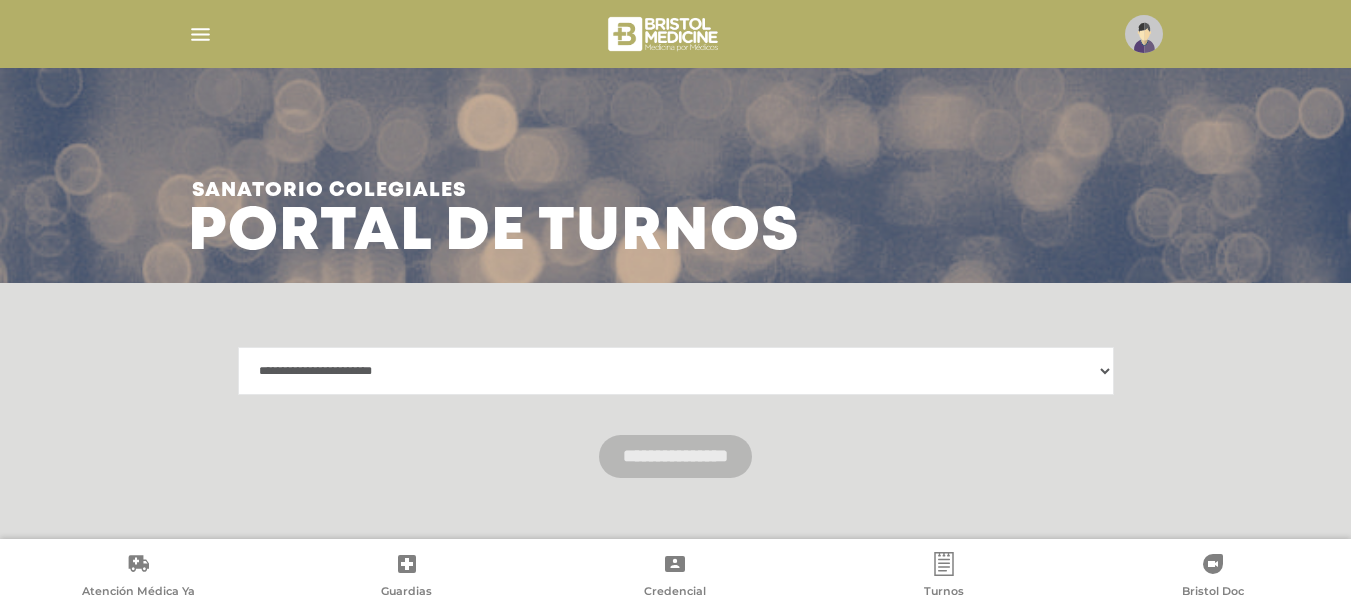 scroll, scrollTop: 0, scrollLeft: 0, axis: both 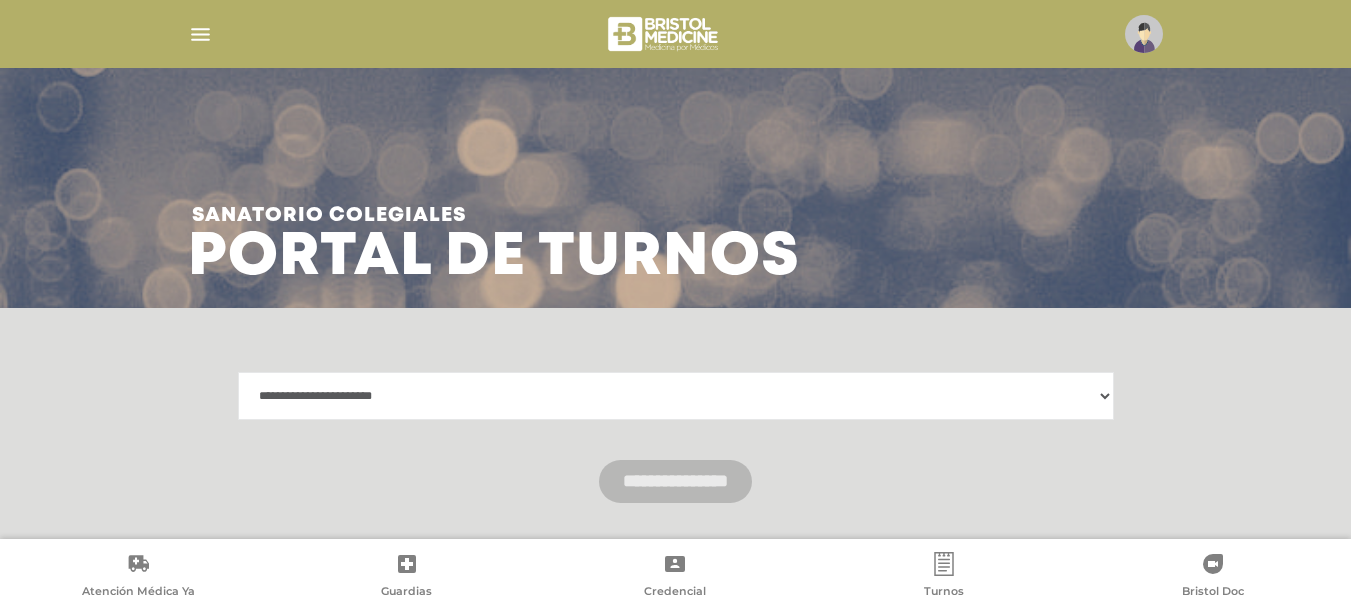 click at bounding box center (200, 34) 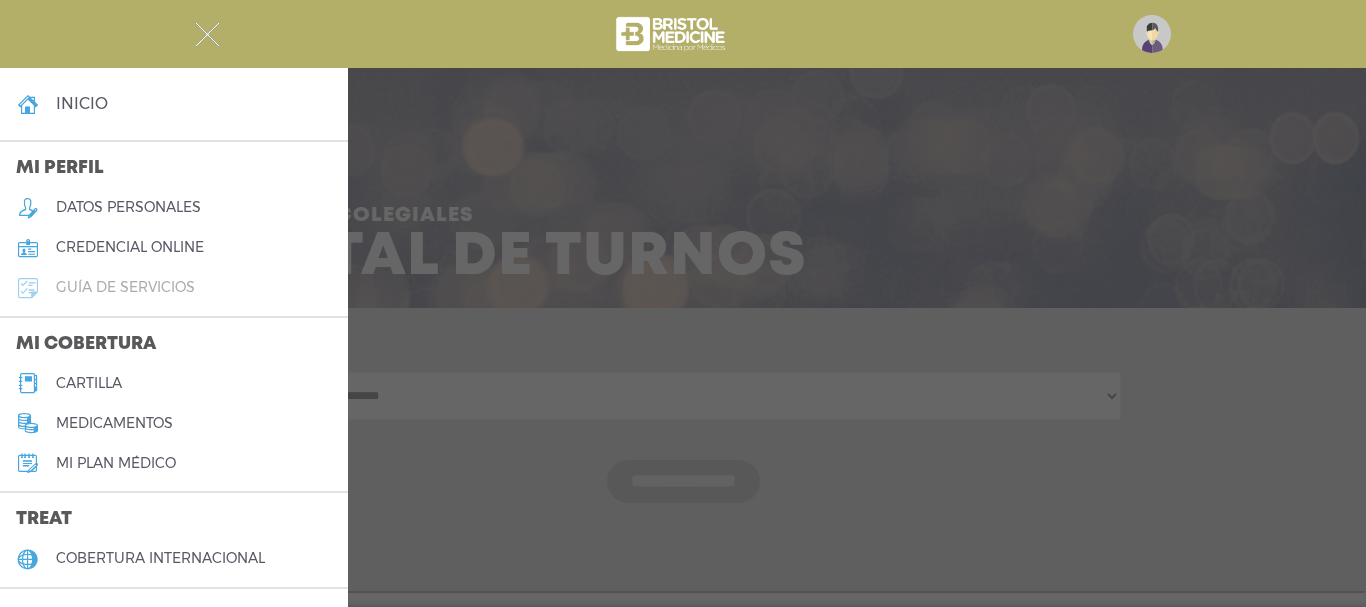 click on "guía de servicios" at bounding box center [125, 287] 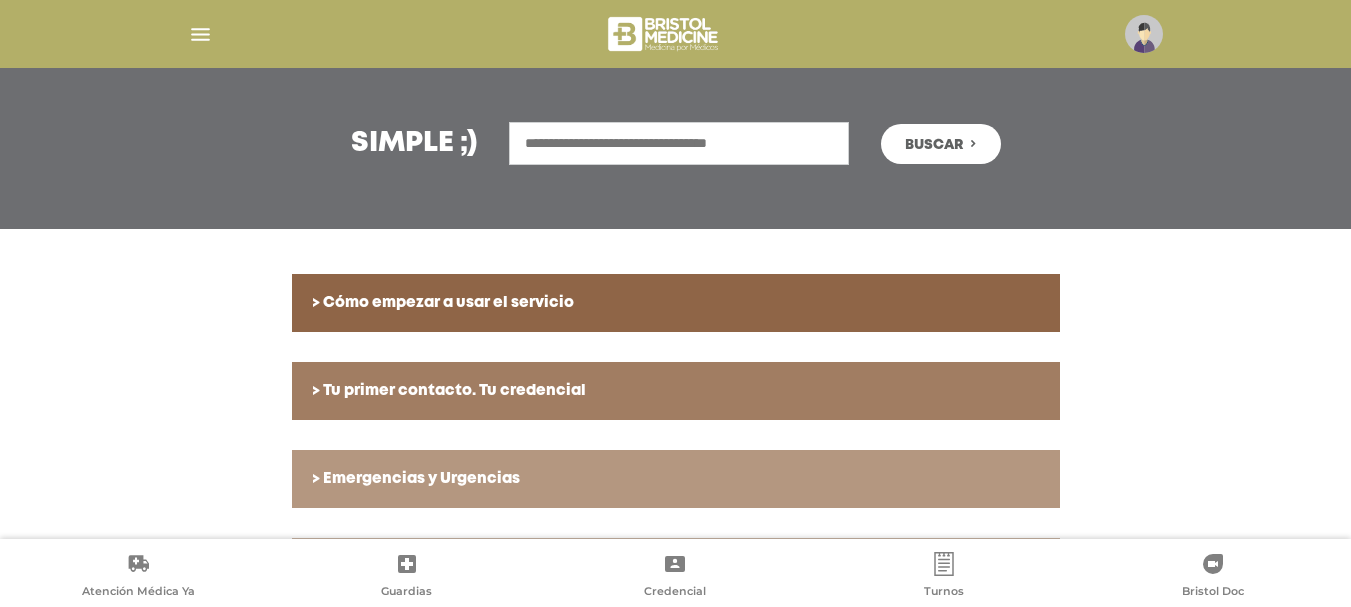 scroll, scrollTop: 300, scrollLeft: 0, axis: vertical 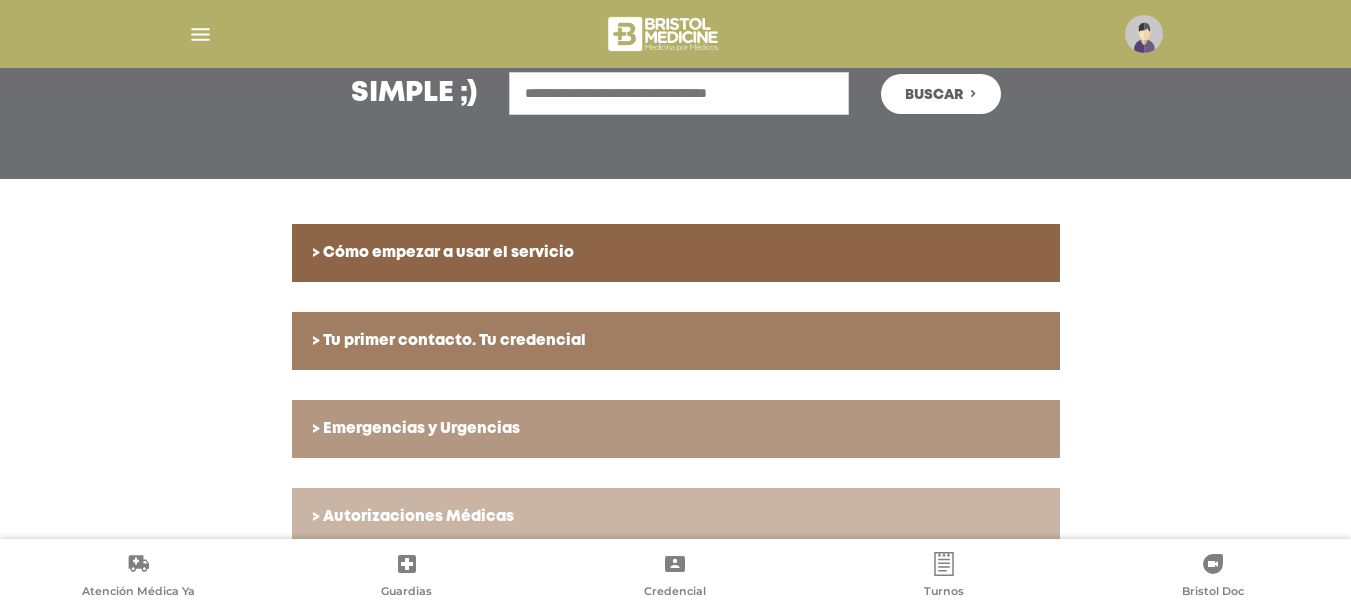 click on "> Cómo empezar a usar el servicio" at bounding box center (676, 253) 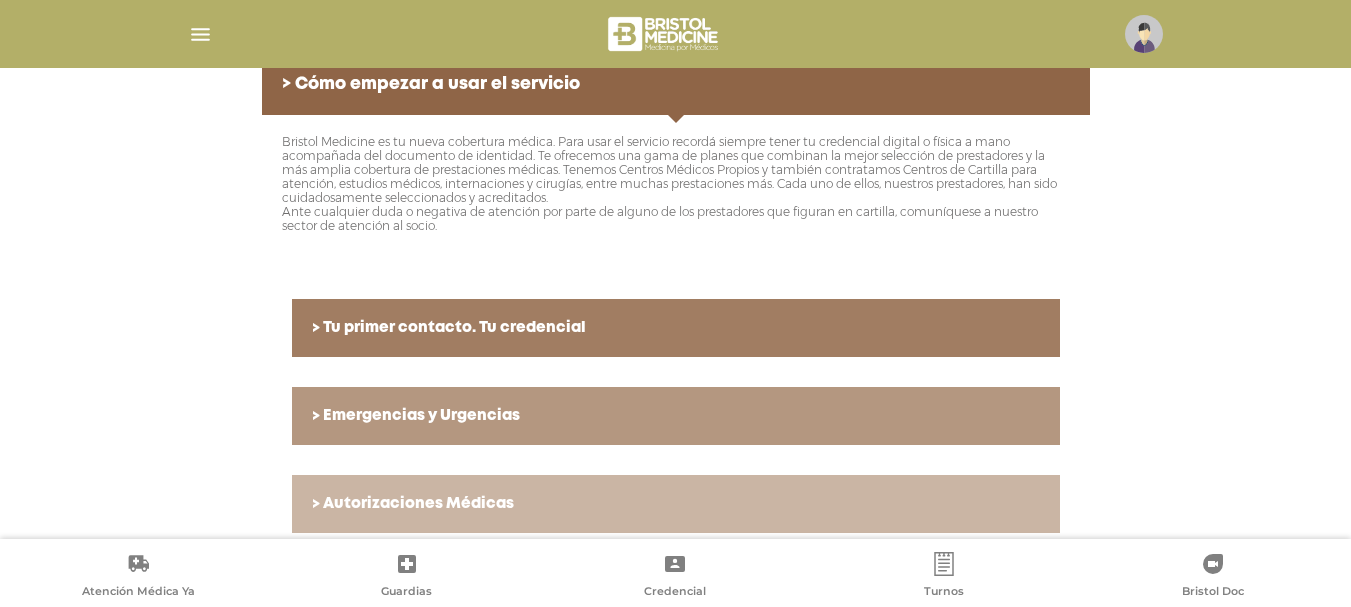 scroll, scrollTop: 500, scrollLeft: 0, axis: vertical 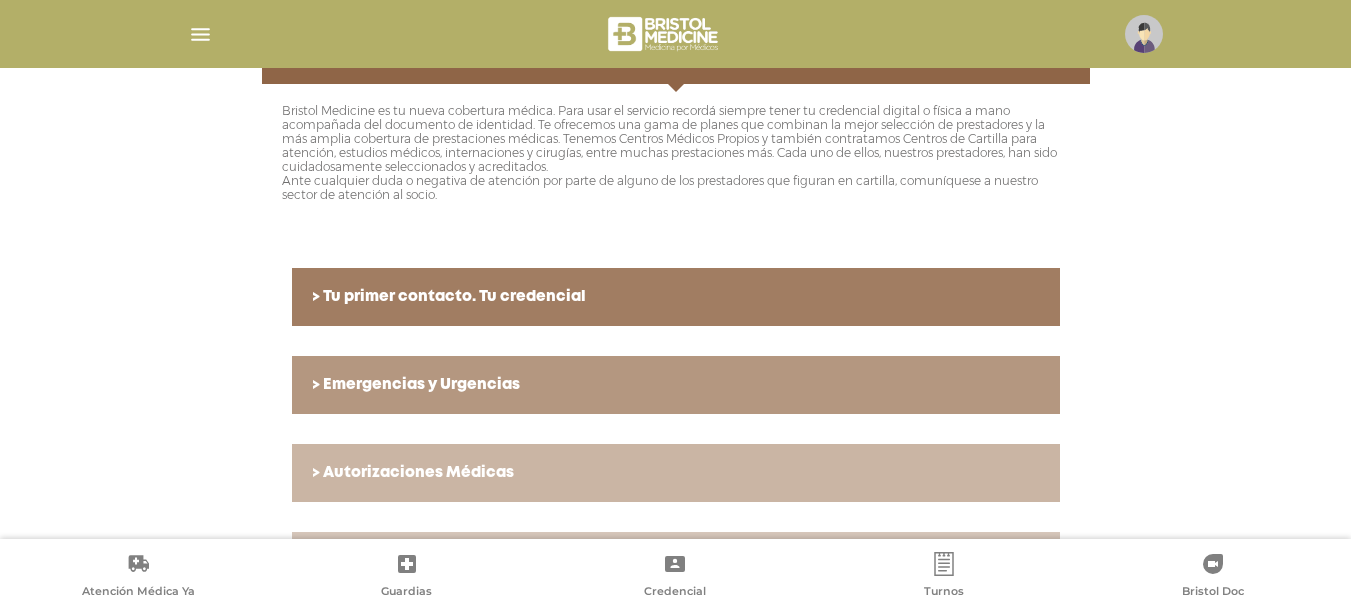 click on "> Tu primer contacto. Tu credencial" at bounding box center [676, 297] 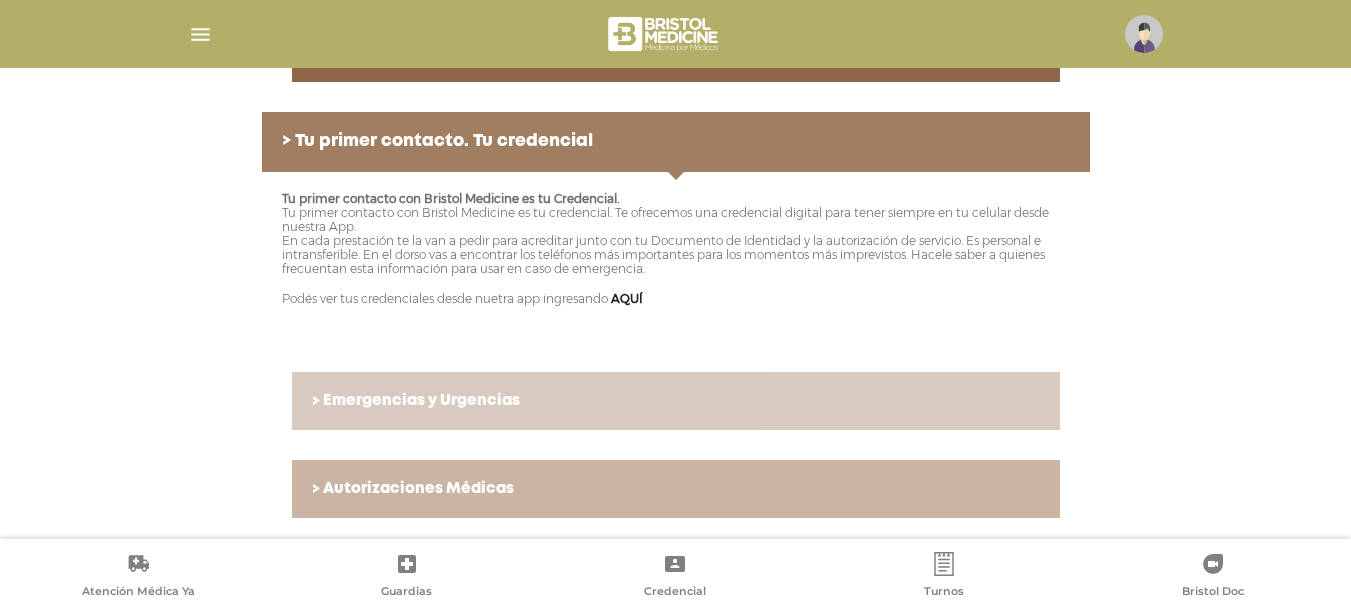 click on "> Emergencias y Urgencias" at bounding box center [676, 401] 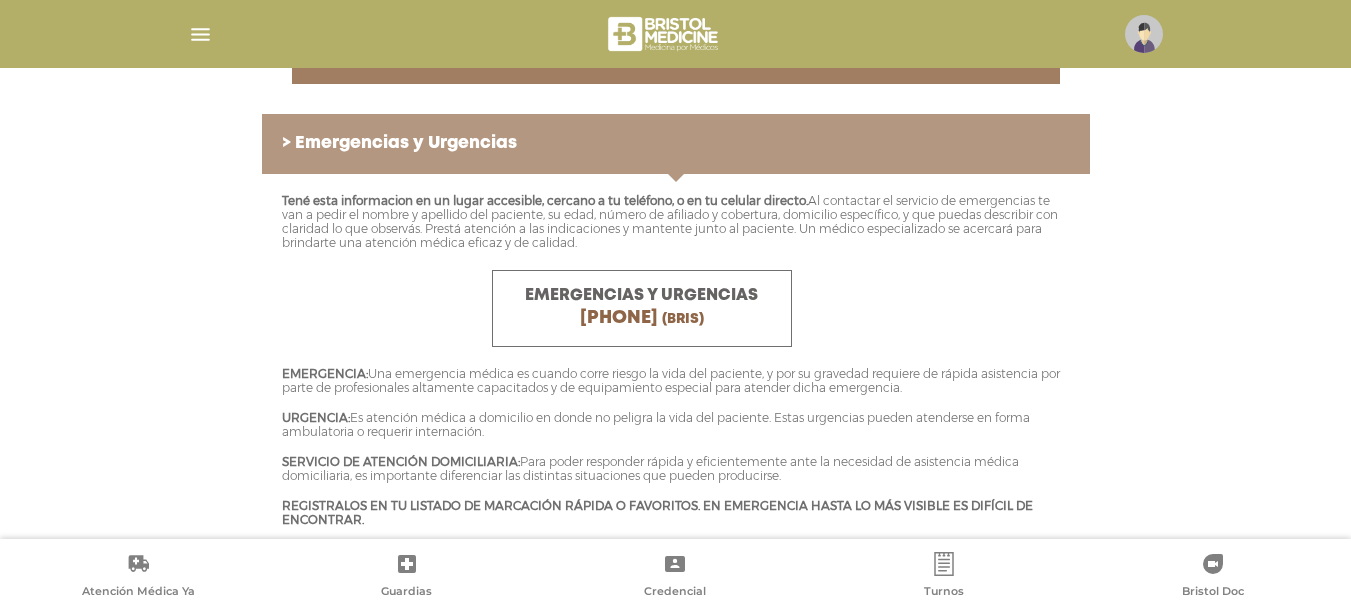 scroll, scrollTop: 700, scrollLeft: 0, axis: vertical 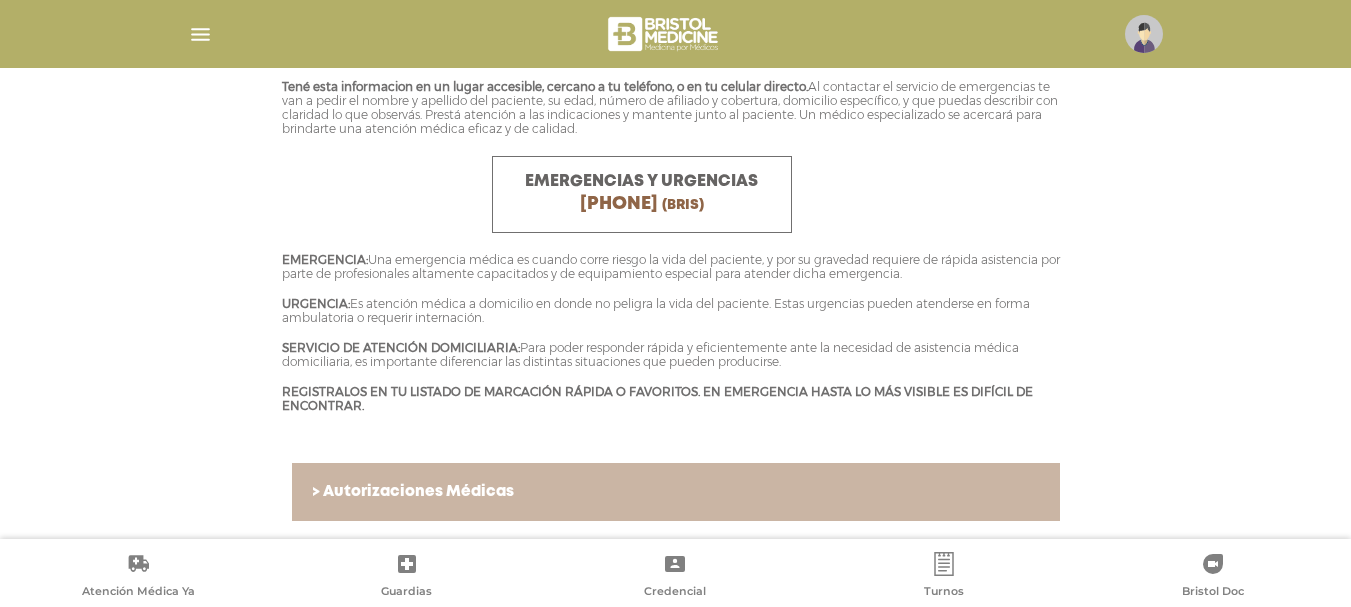 click on "> Autorizaciones Médicas" at bounding box center [676, 492] 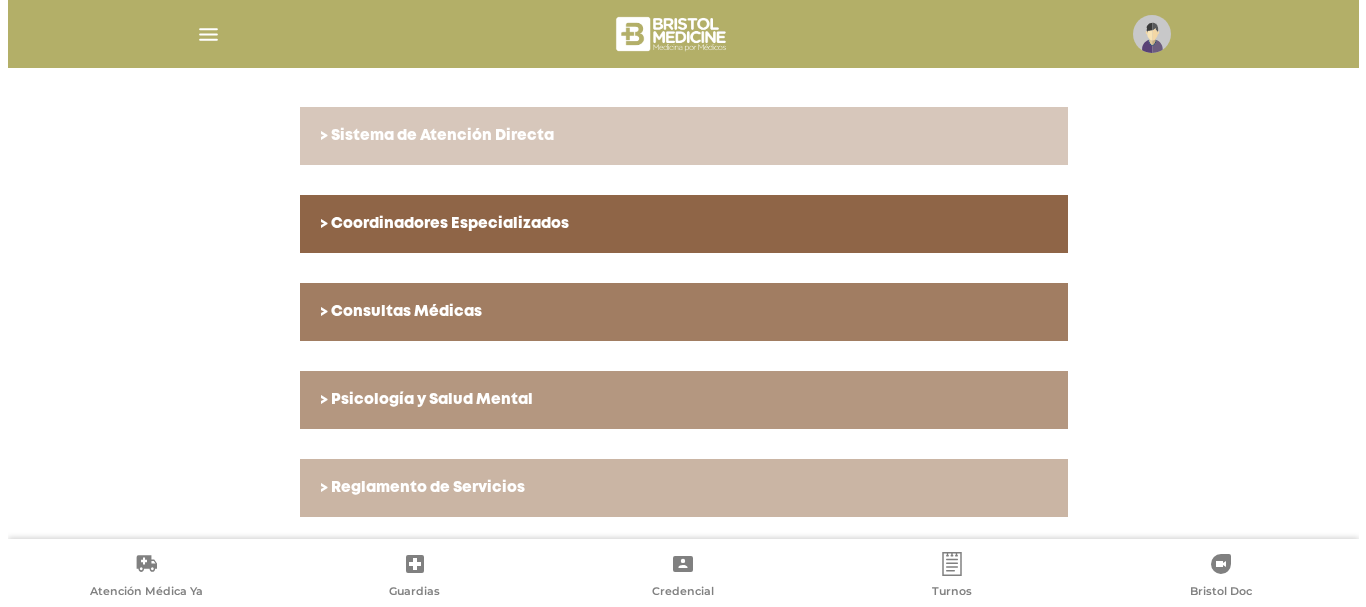 scroll, scrollTop: 1244, scrollLeft: 0, axis: vertical 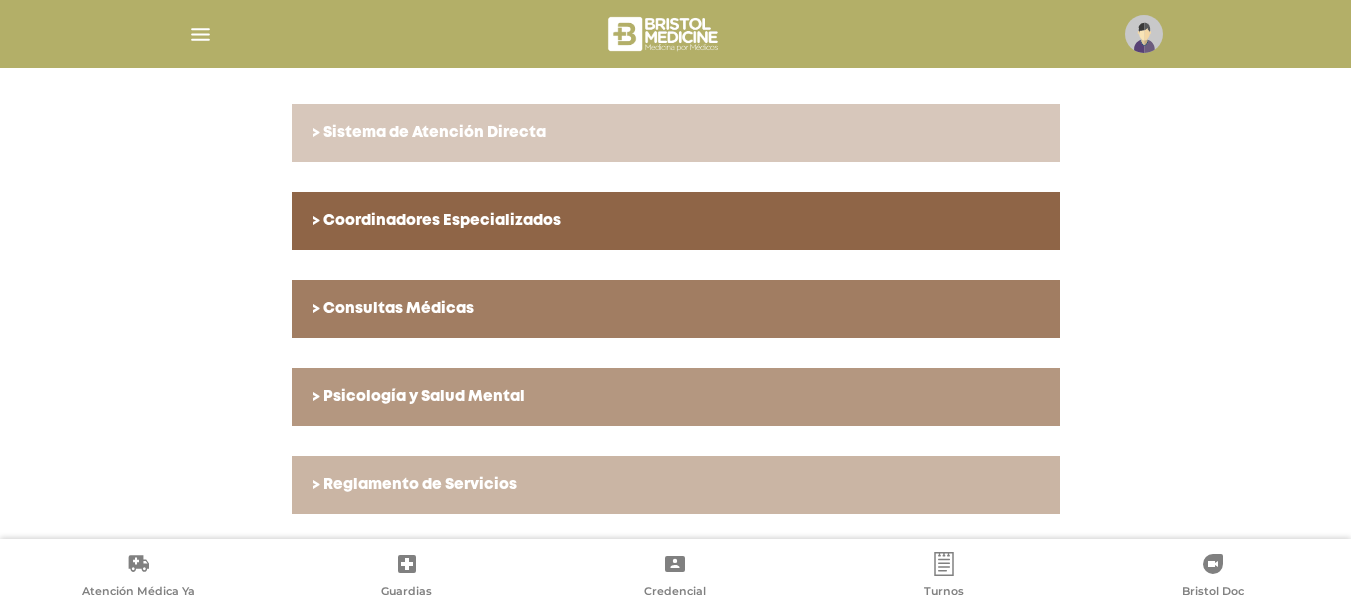 click at bounding box center [1144, 34] 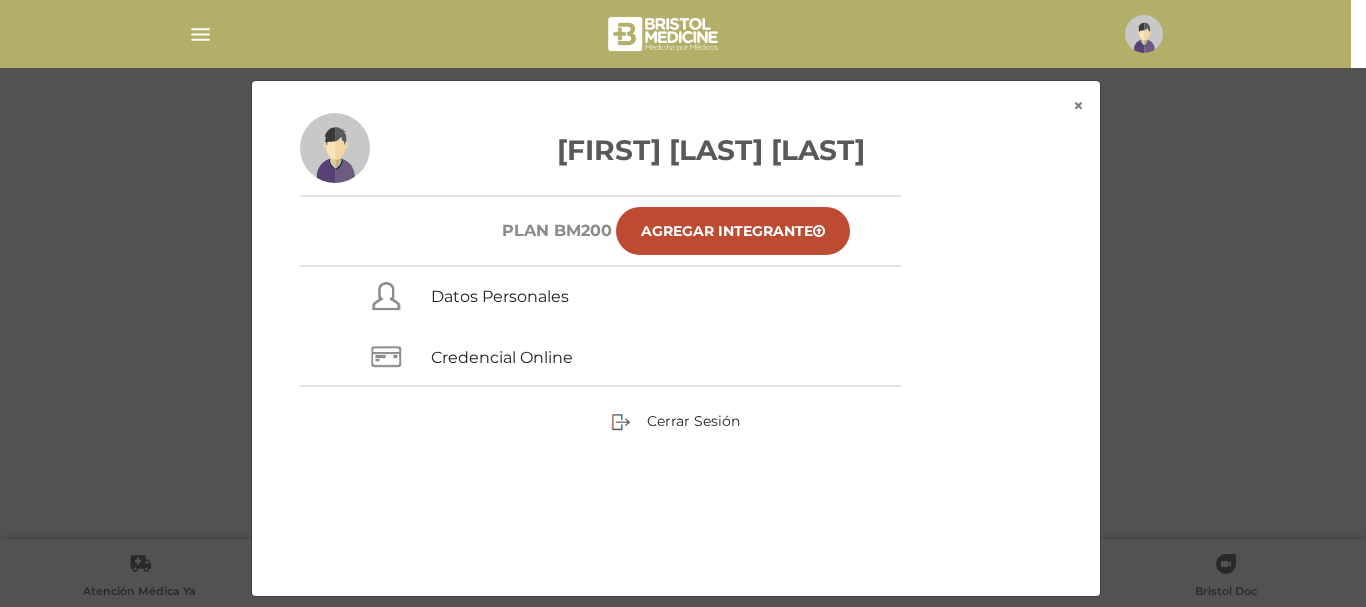 click on "Datos Personales" at bounding box center (585, 293) 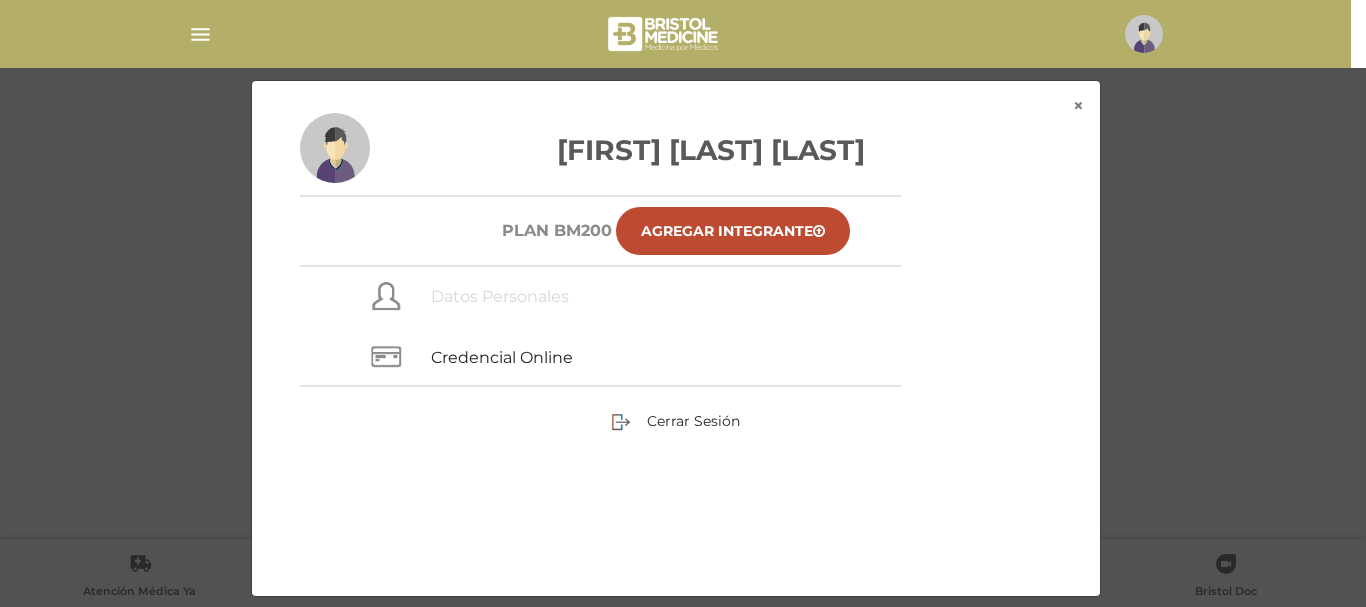 click on "Datos Personales" at bounding box center (500, 296) 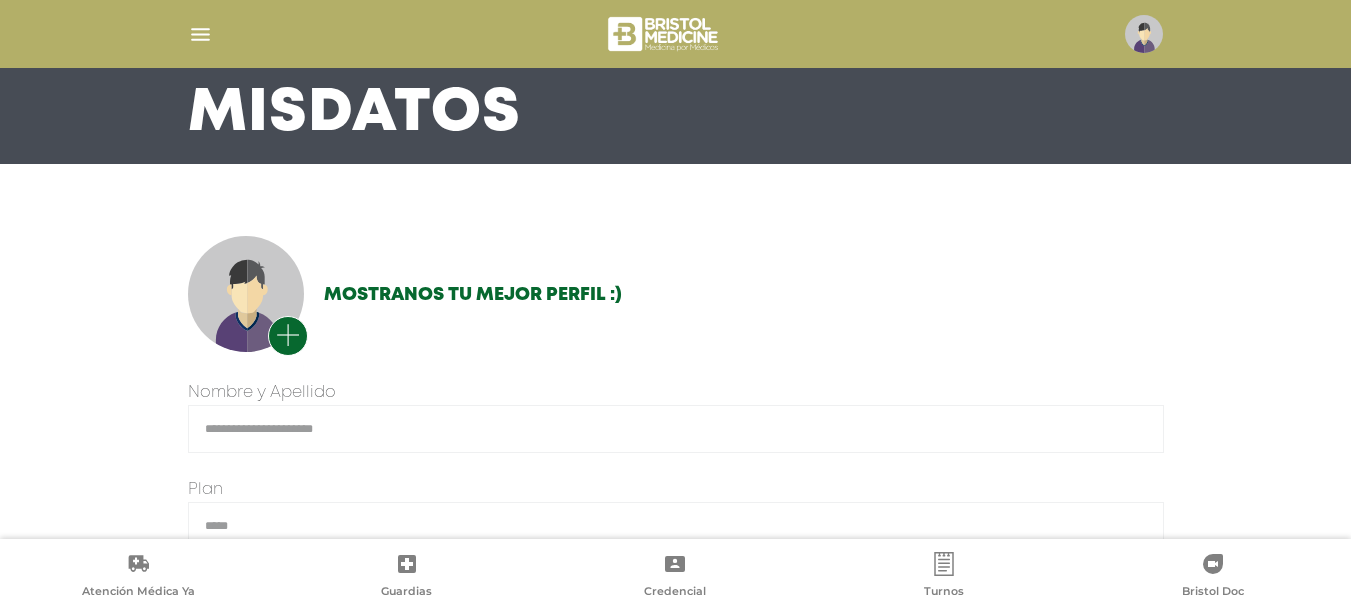 scroll, scrollTop: 0, scrollLeft: 0, axis: both 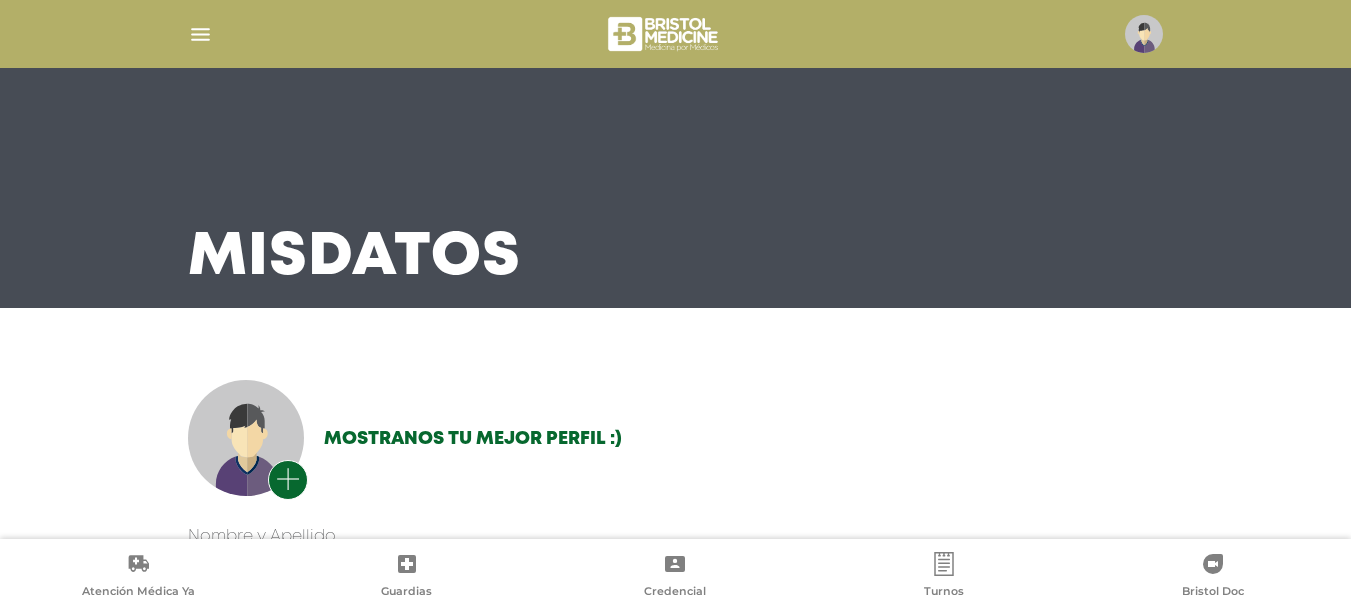 click at bounding box center (200, 34) 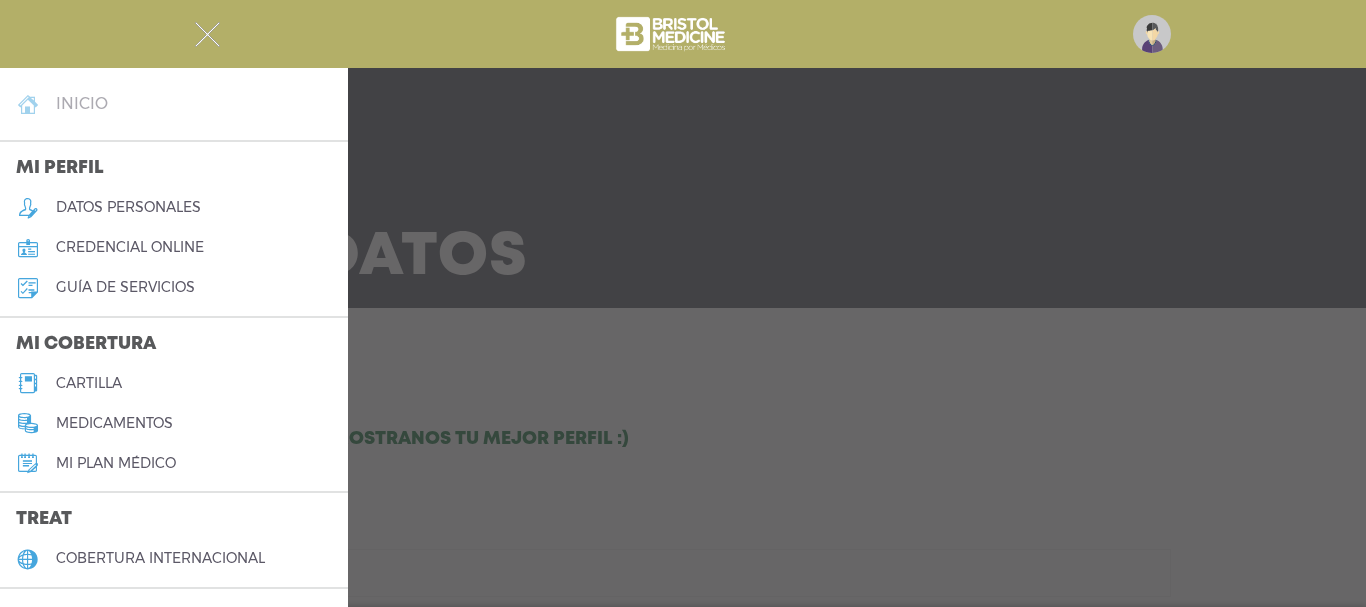 click on "inicio" at bounding box center (82, 103) 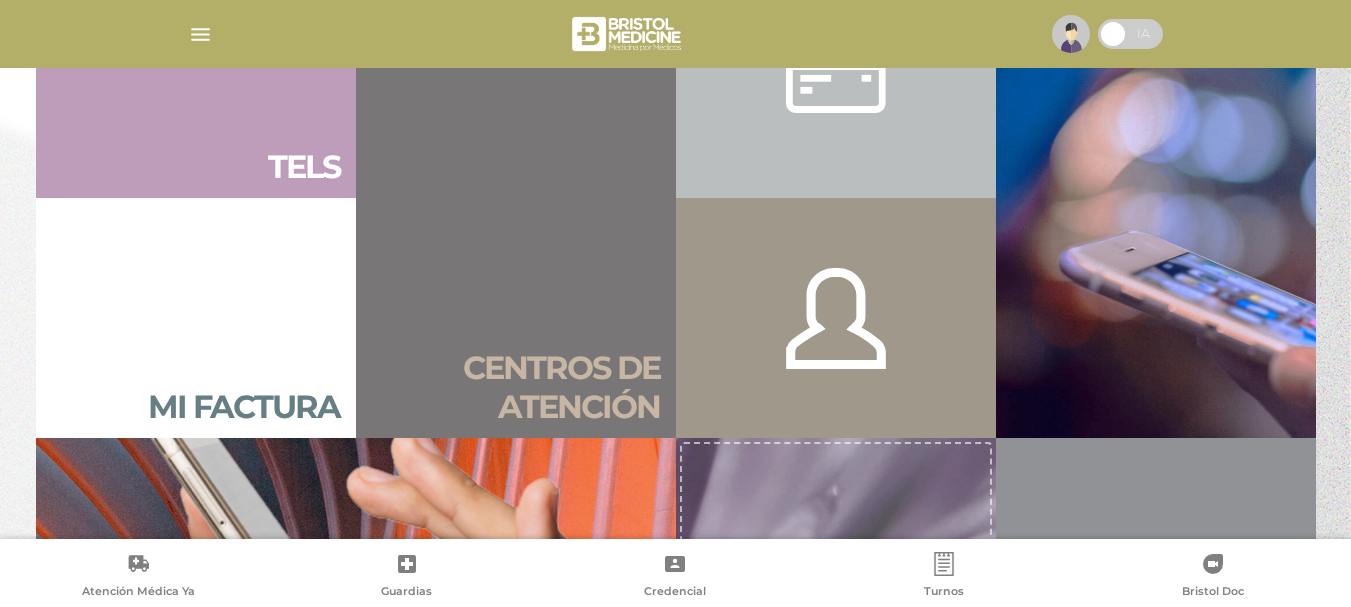 scroll, scrollTop: 1300, scrollLeft: 0, axis: vertical 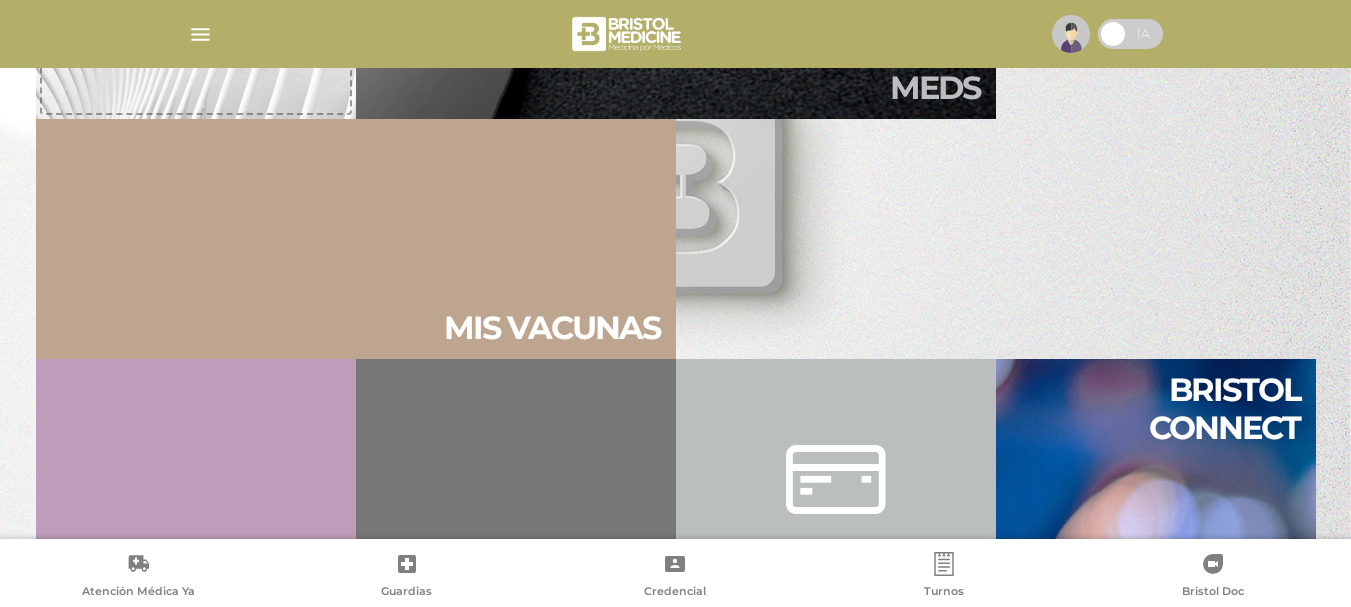 click on "Bristol connect" at bounding box center [1156, 409] 